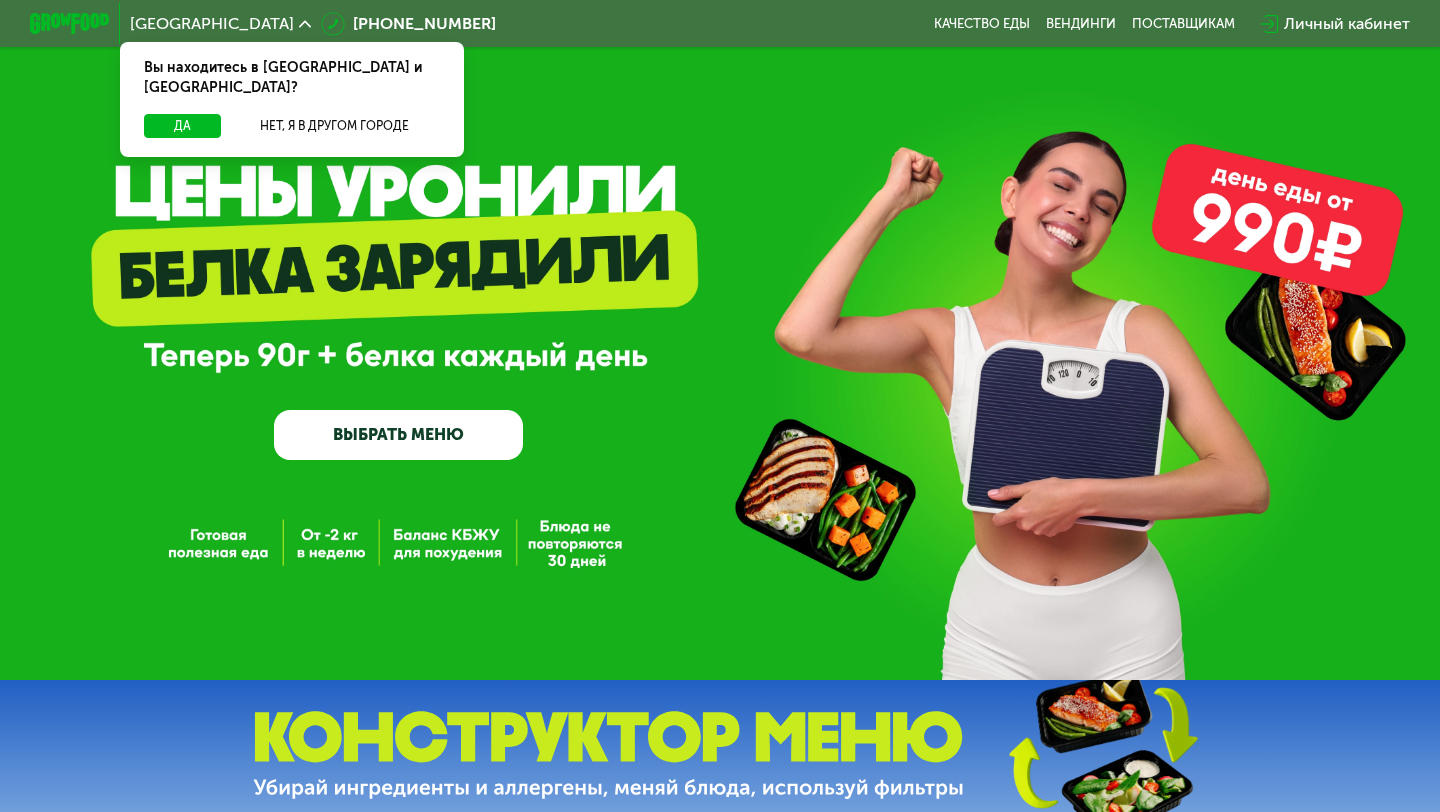 scroll, scrollTop: 0, scrollLeft: 0, axis: both 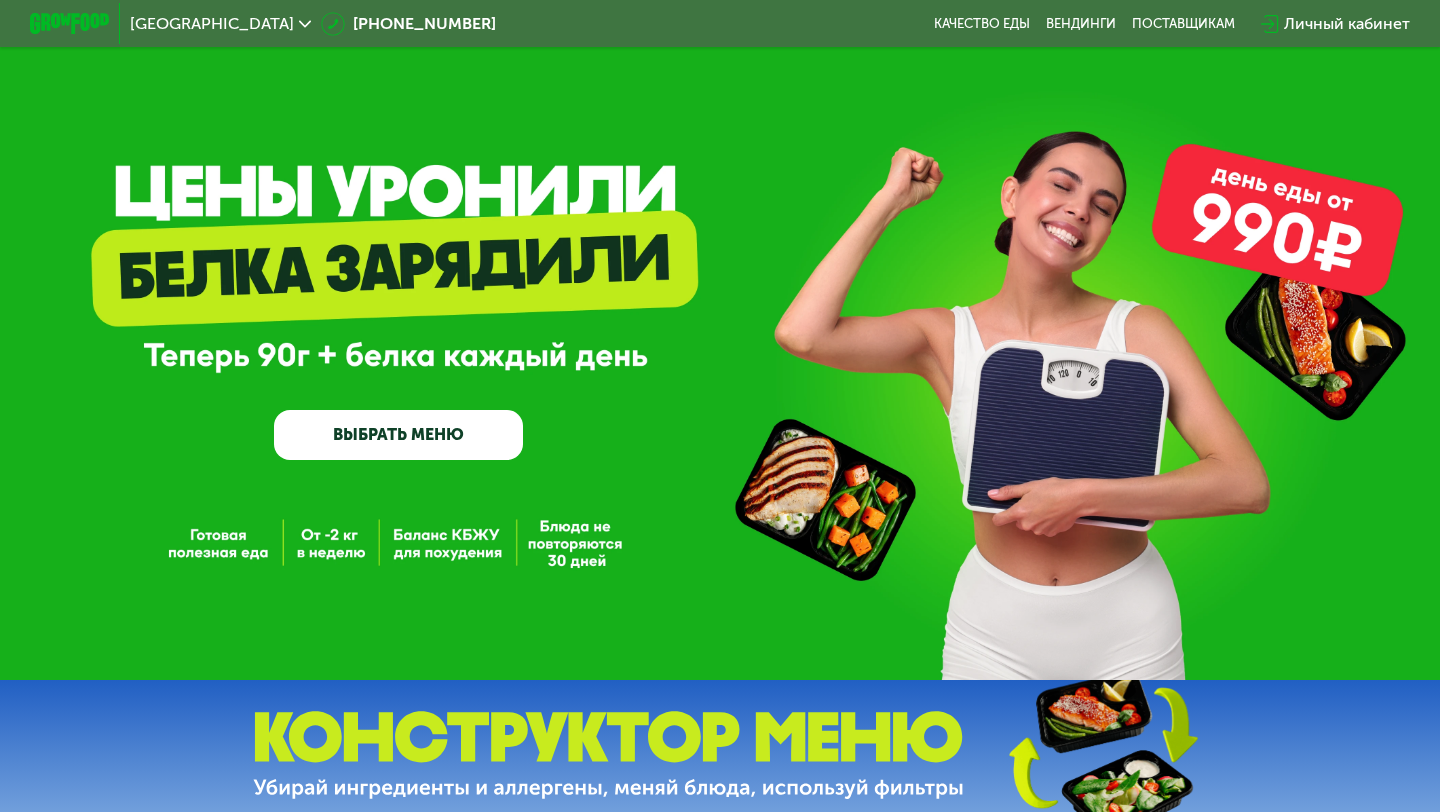 click on "Личный кабинет" at bounding box center [1347, 24] 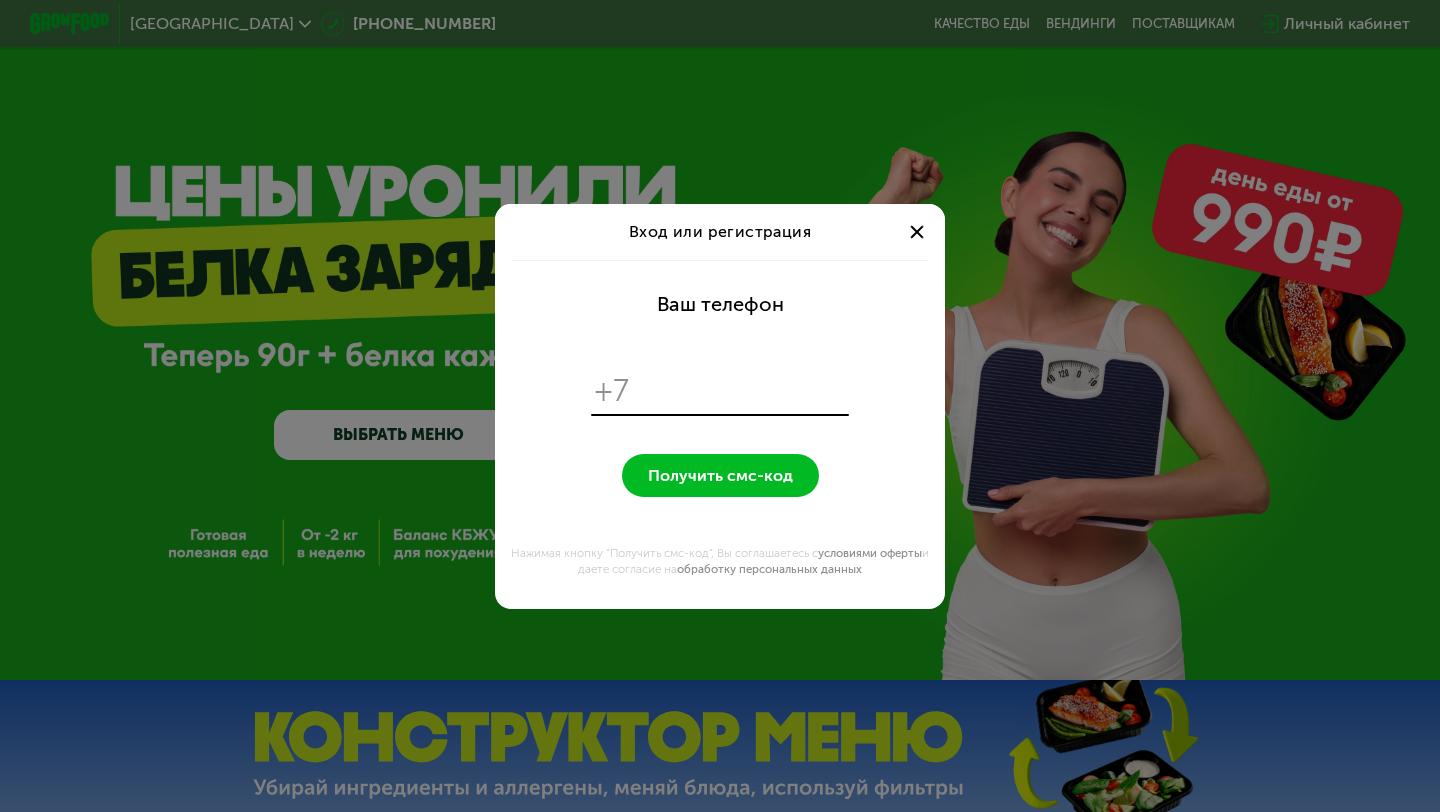 click at bounding box center (742, 391) 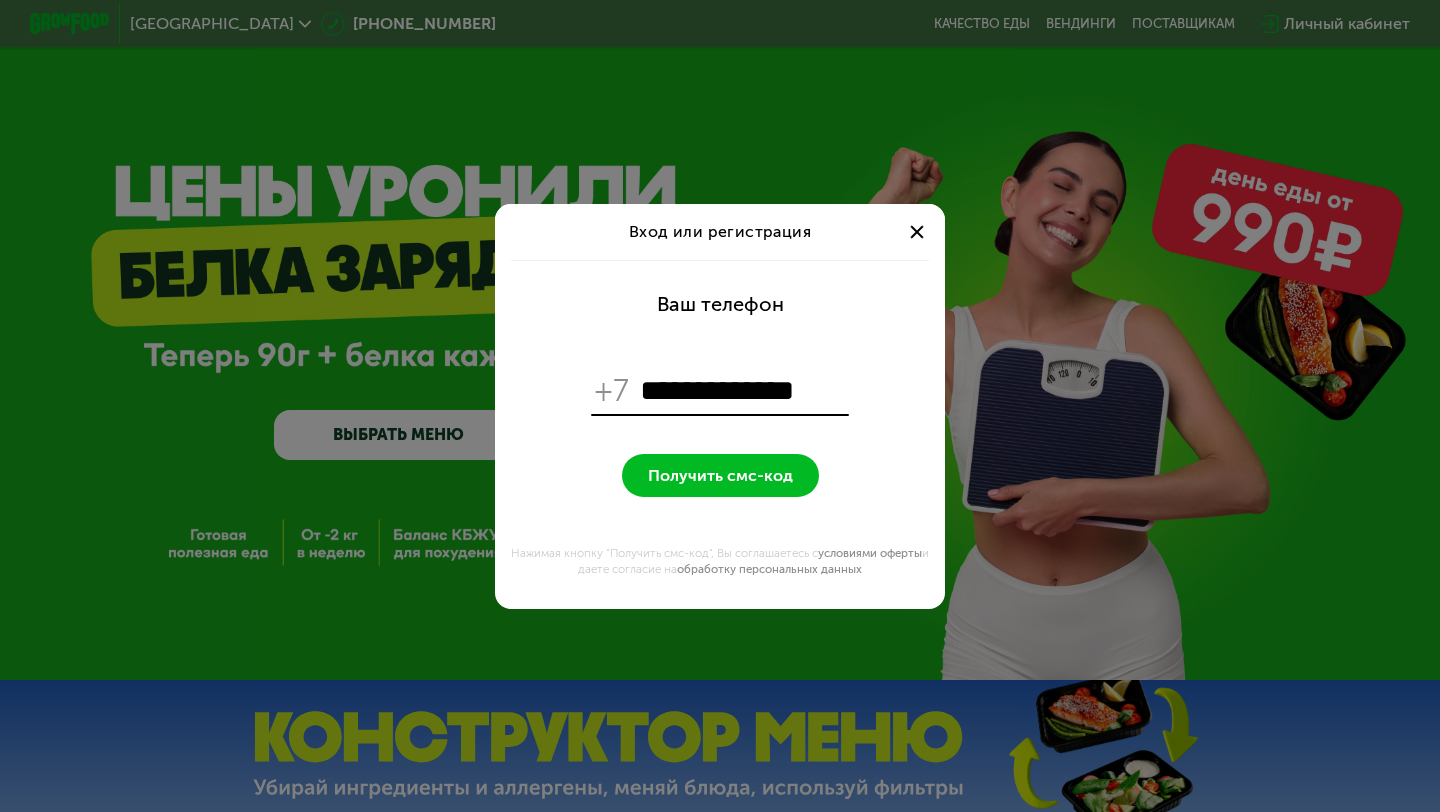 type on "**********" 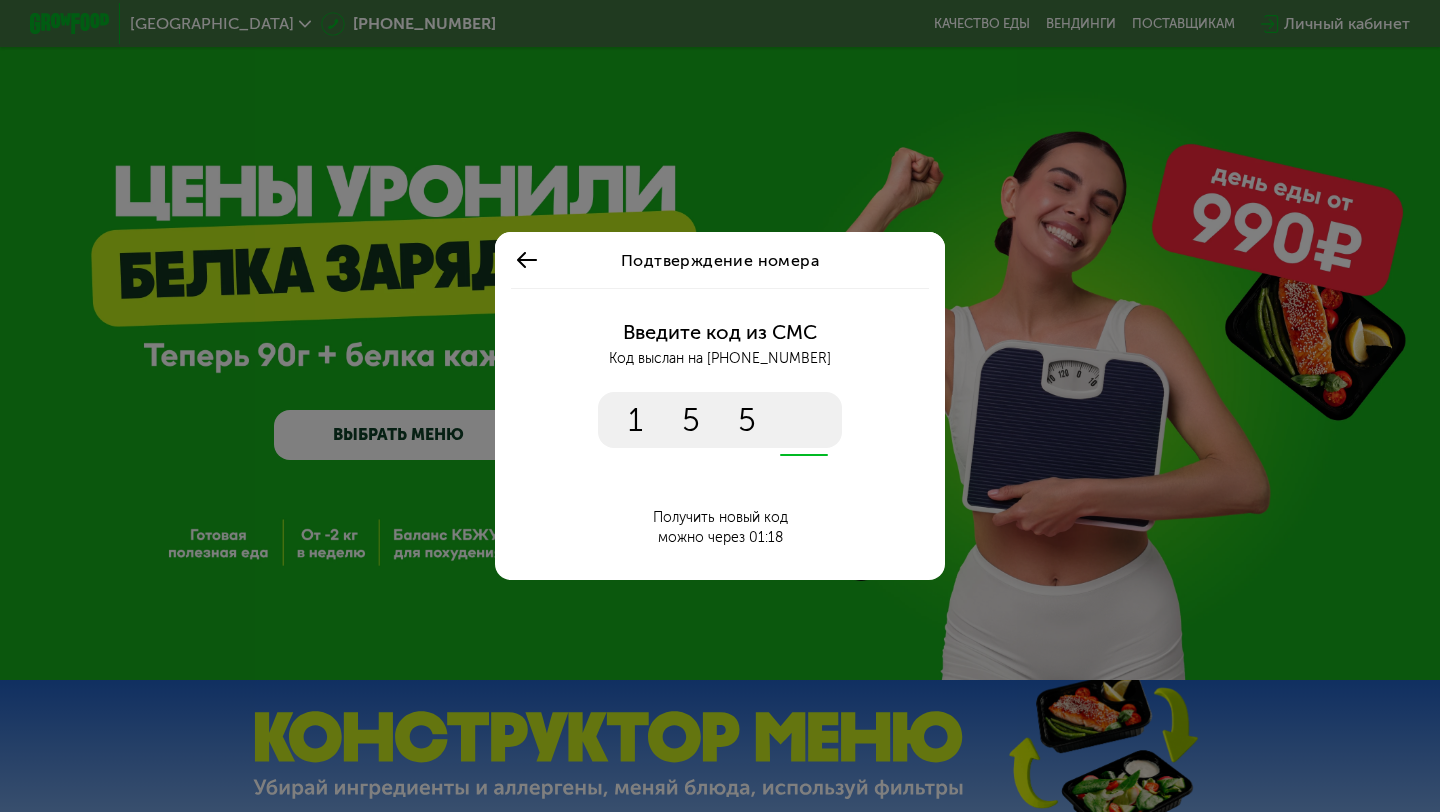 type on "****" 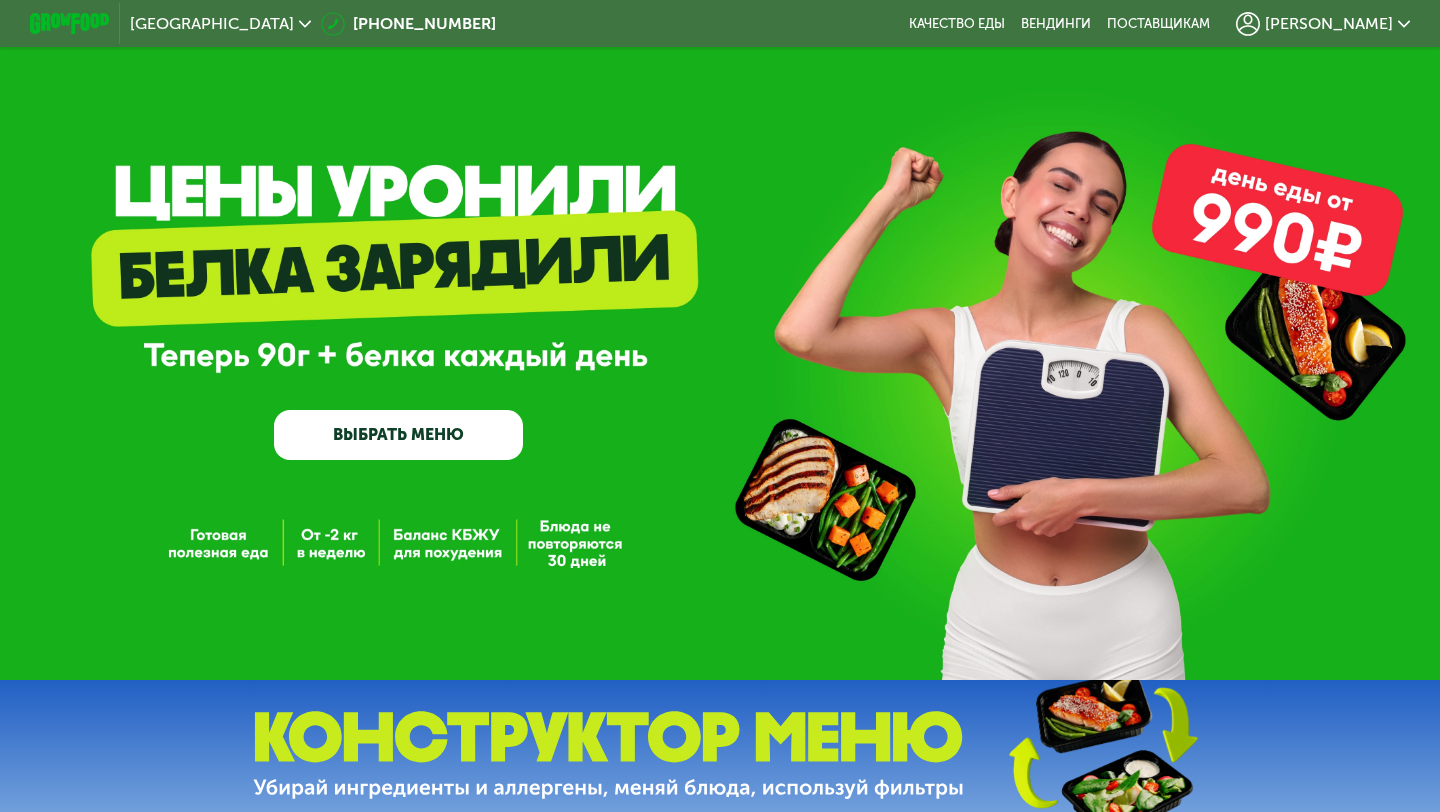 click on "[PERSON_NAME]" at bounding box center (1329, 24) 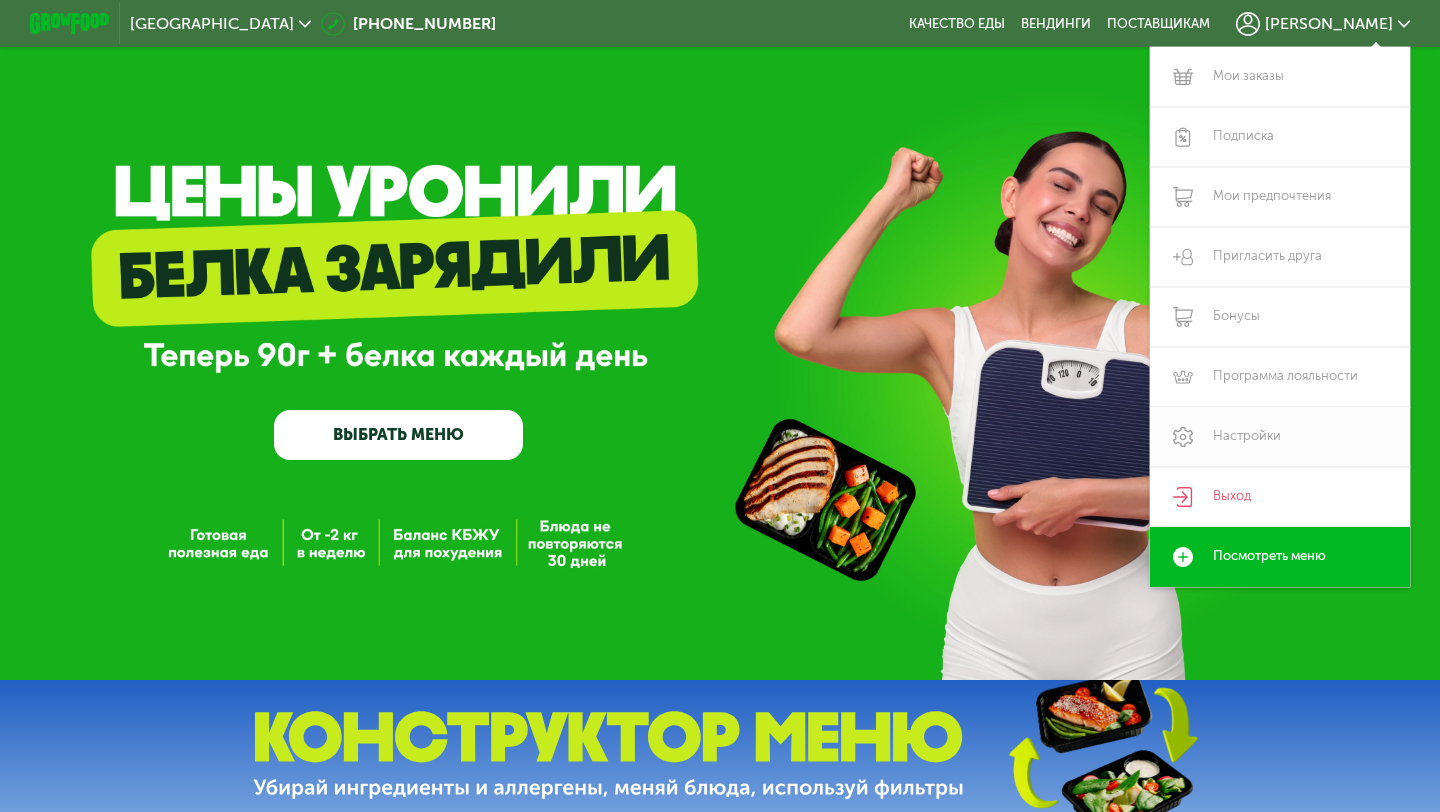 click on "Настройки" at bounding box center (1280, 437) 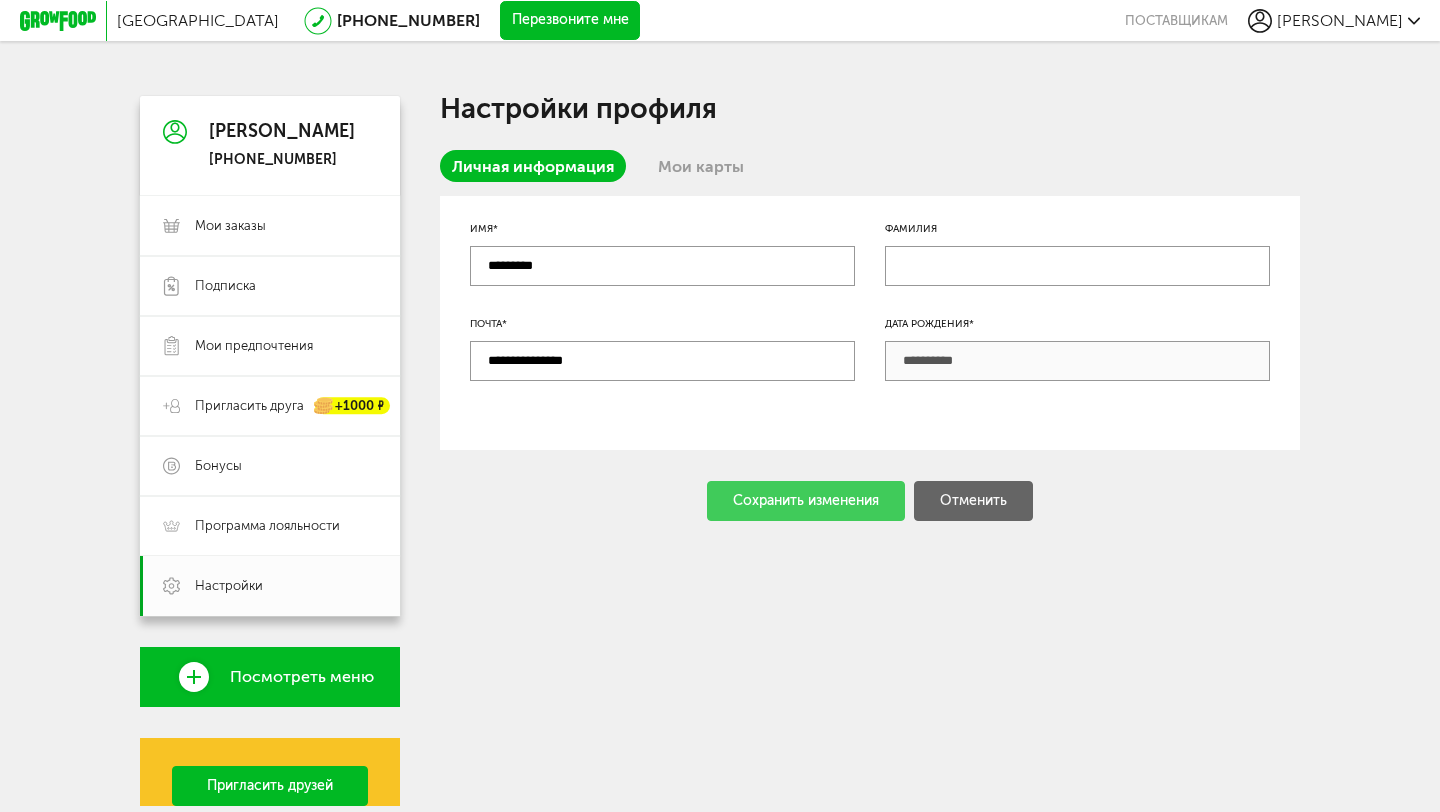 scroll, scrollTop: 0, scrollLeft: 0, axis: both 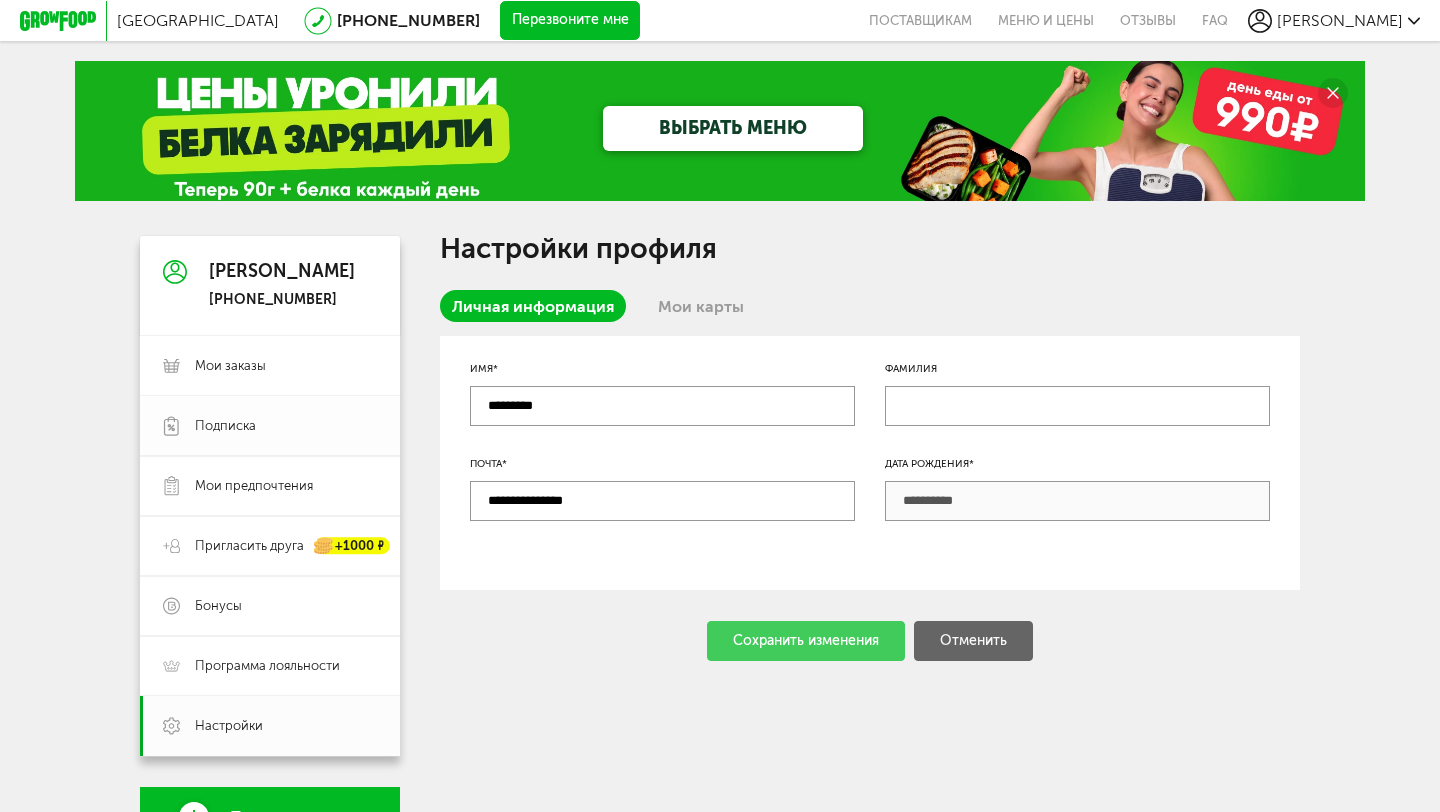 click on "Подписка" at bounding box center (225, 426) 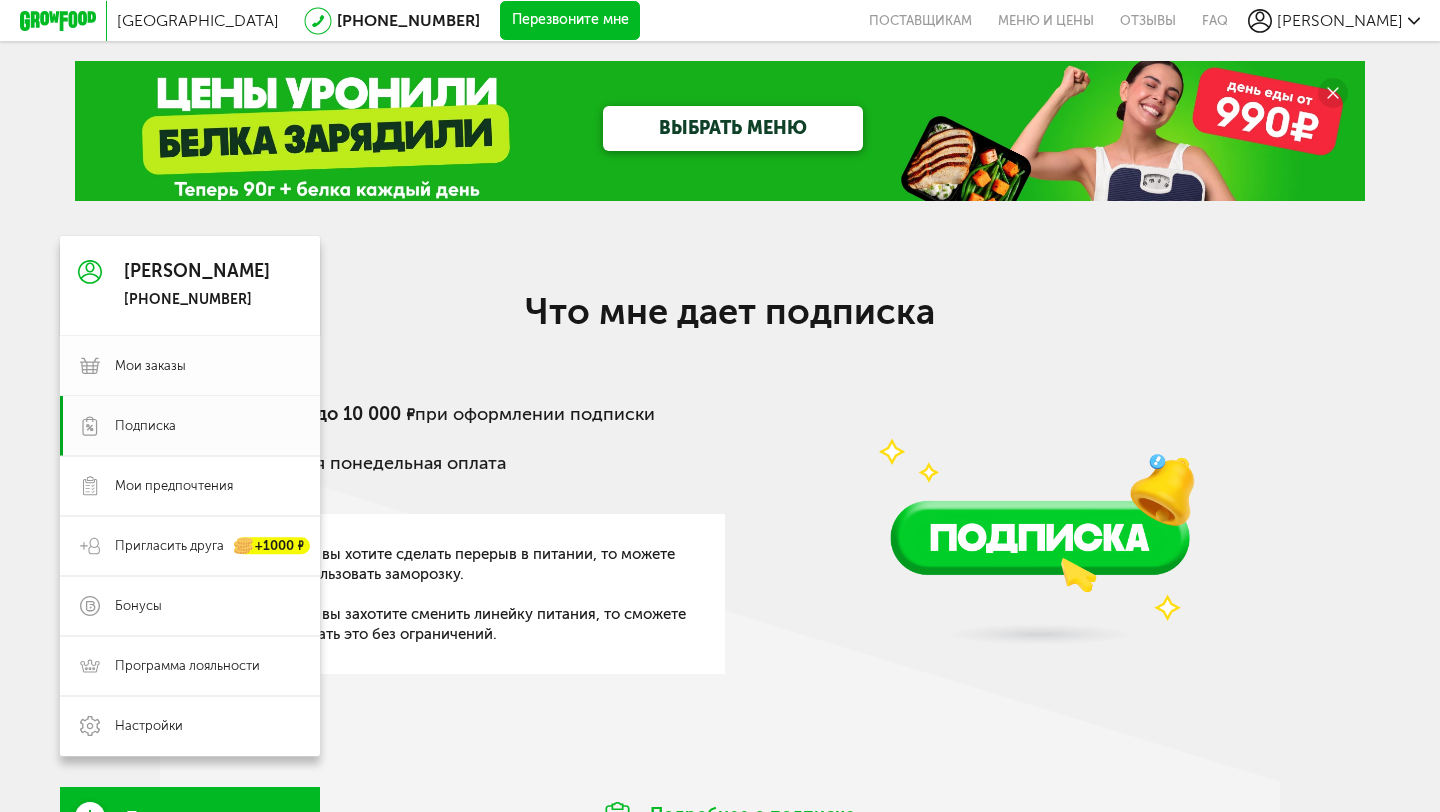 click on "Мои заказы" at bounding box center (207, 366) 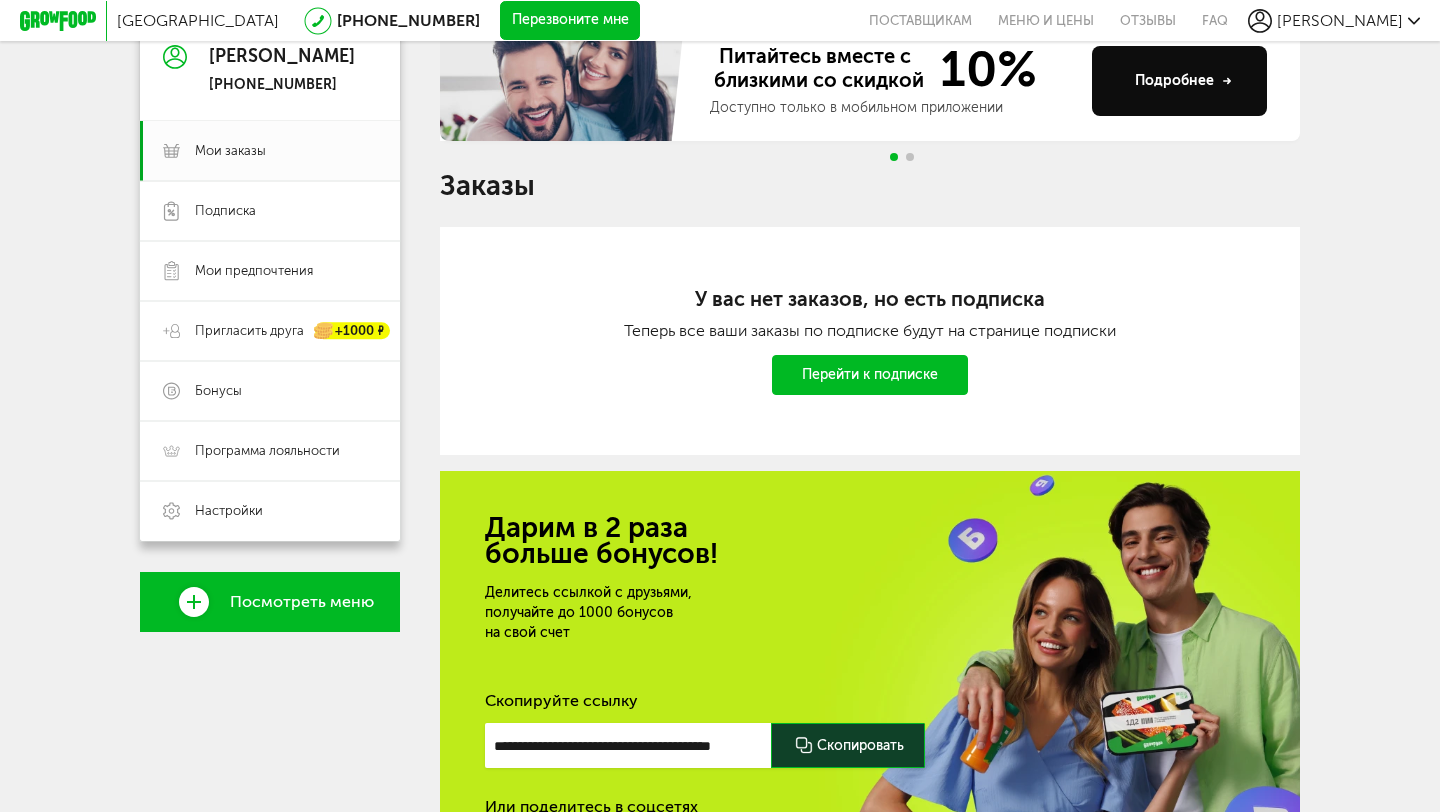 scroll, scrollTop: 164, scrollLeft: 0, axis: vertical 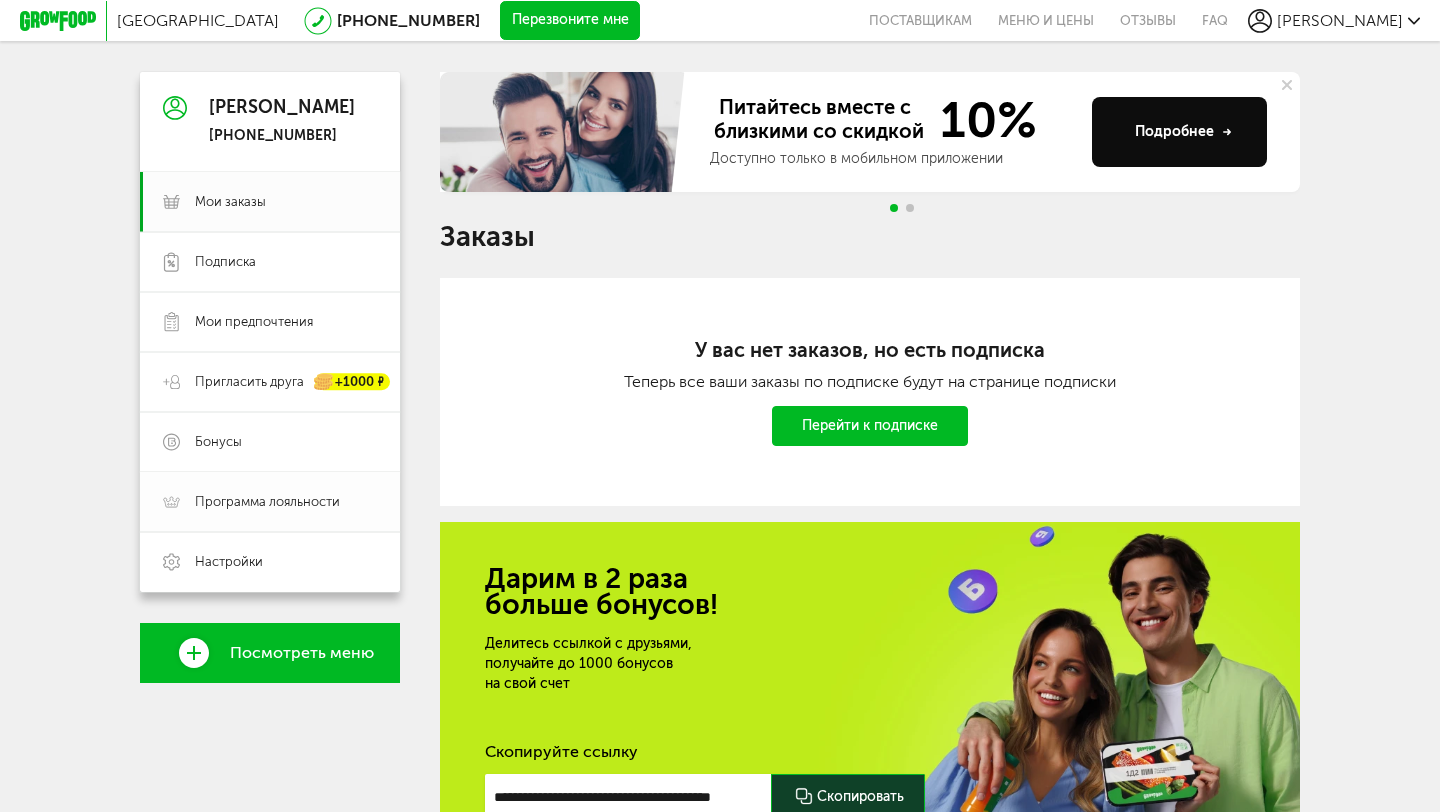 click on "Программа лояльности" at bounding box center [267, 502] 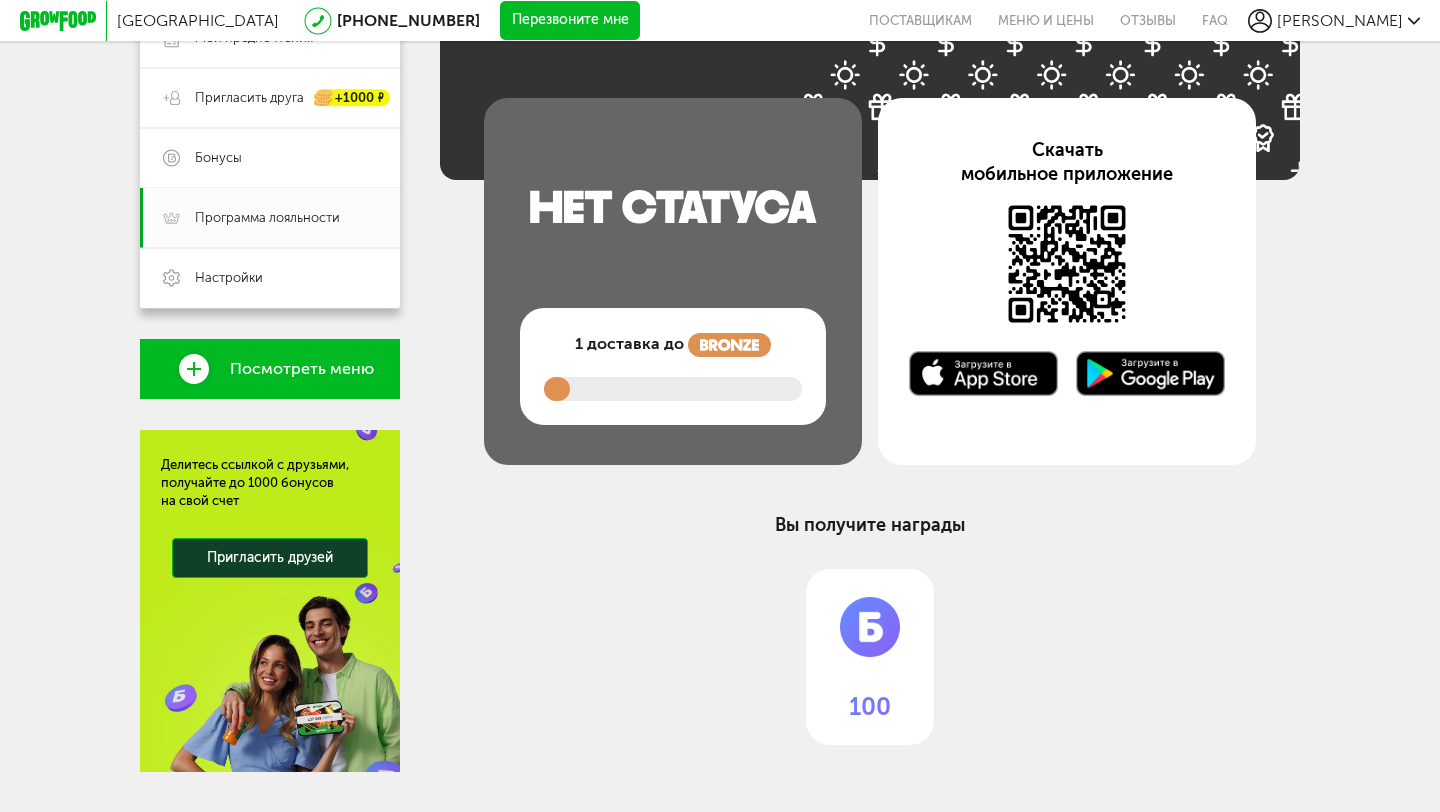 scroll, scrollTop: 488, scrollLeft: 0, axis: vertical 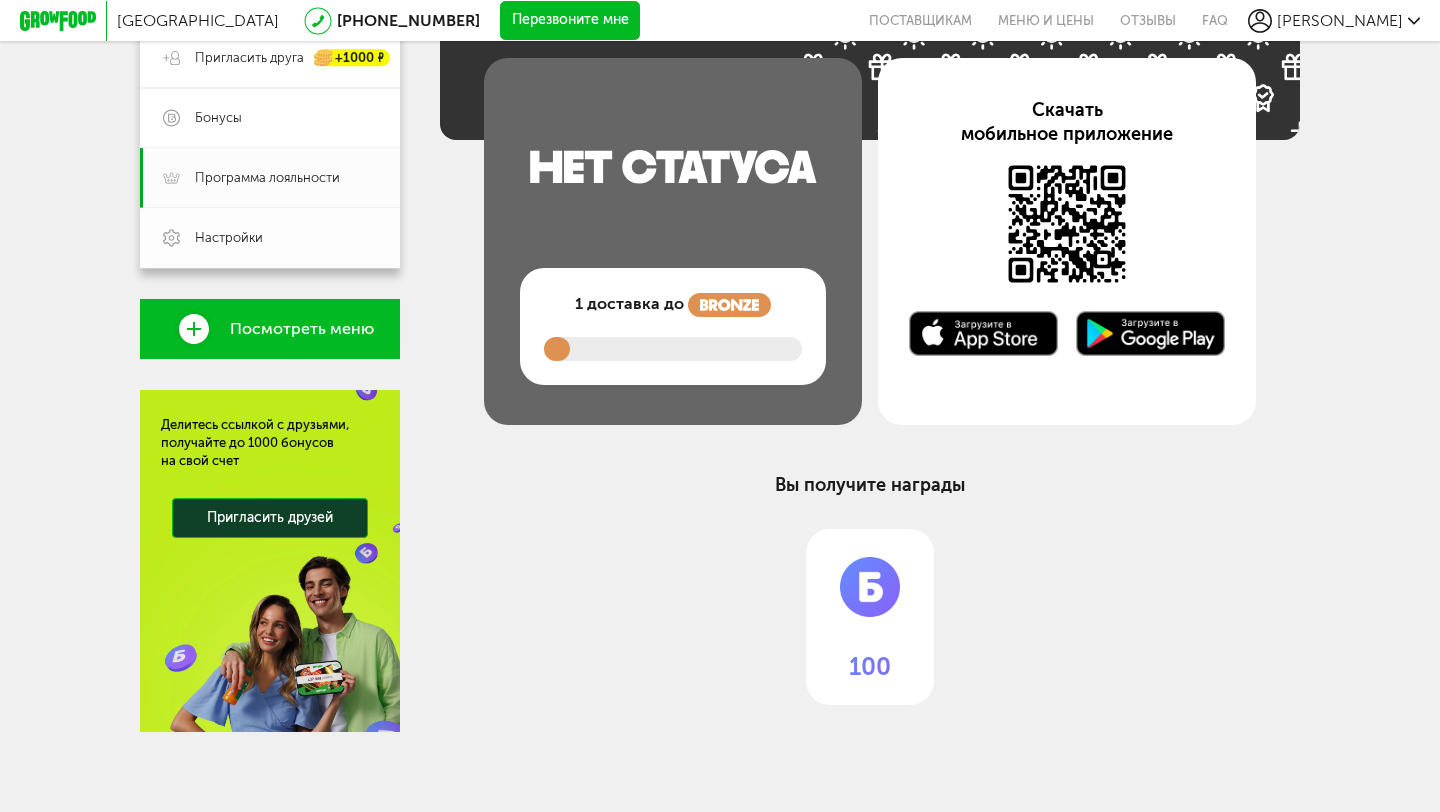 click on "Настройки" at bounding box center [270, 238] 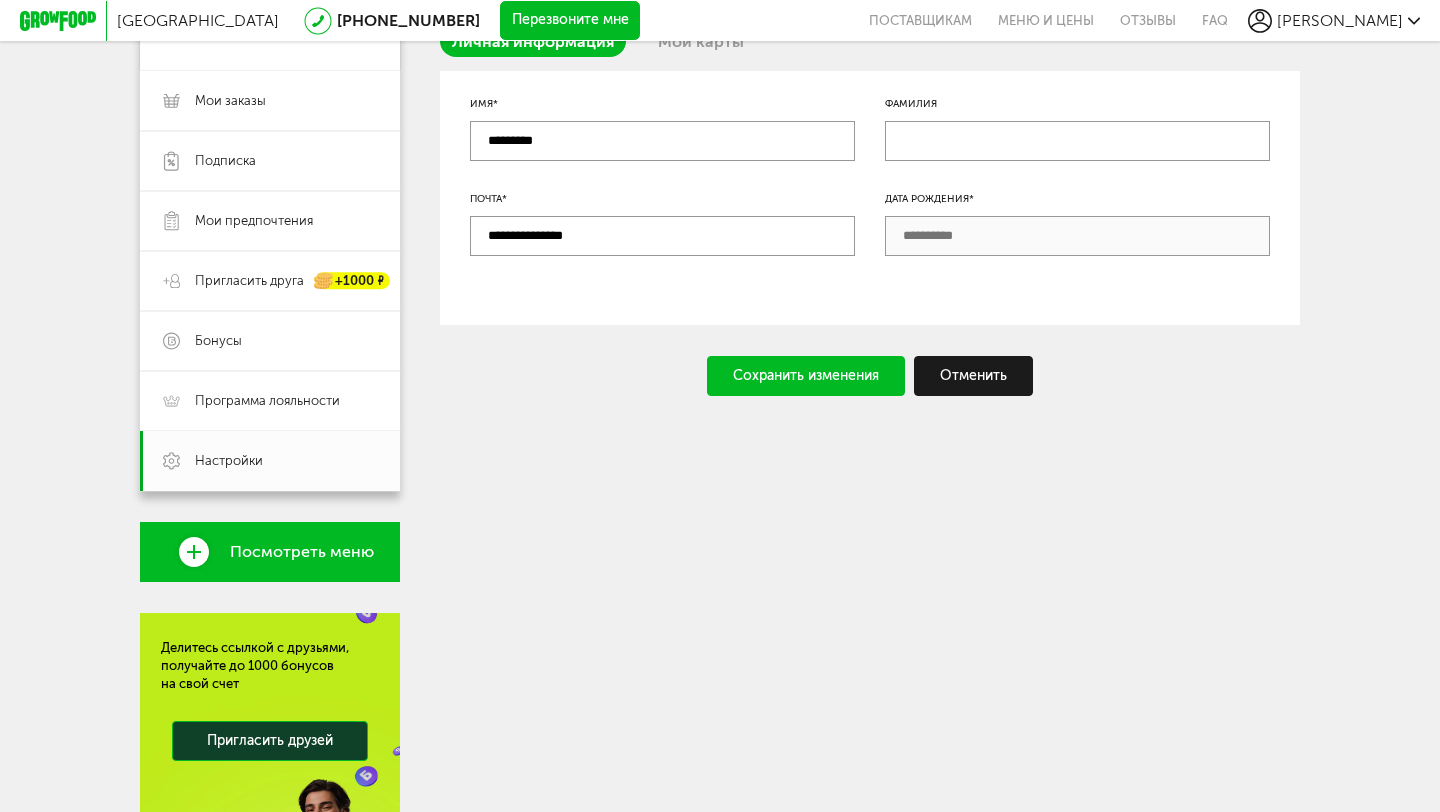 scroll, scrollTop: 120, scrollLeft: 0, axis: vertical 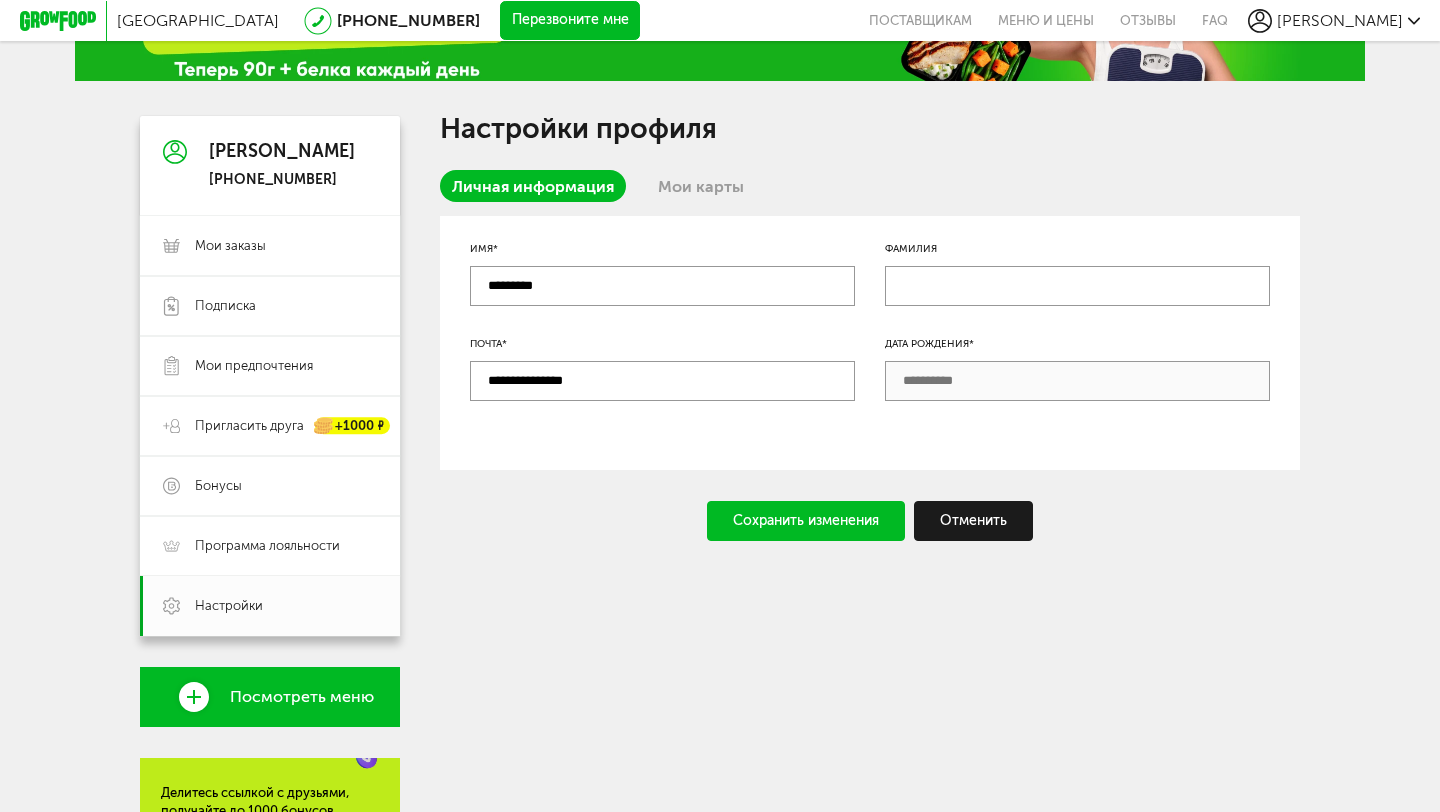 click on "Мои карты" at bounding box center (701, 186) 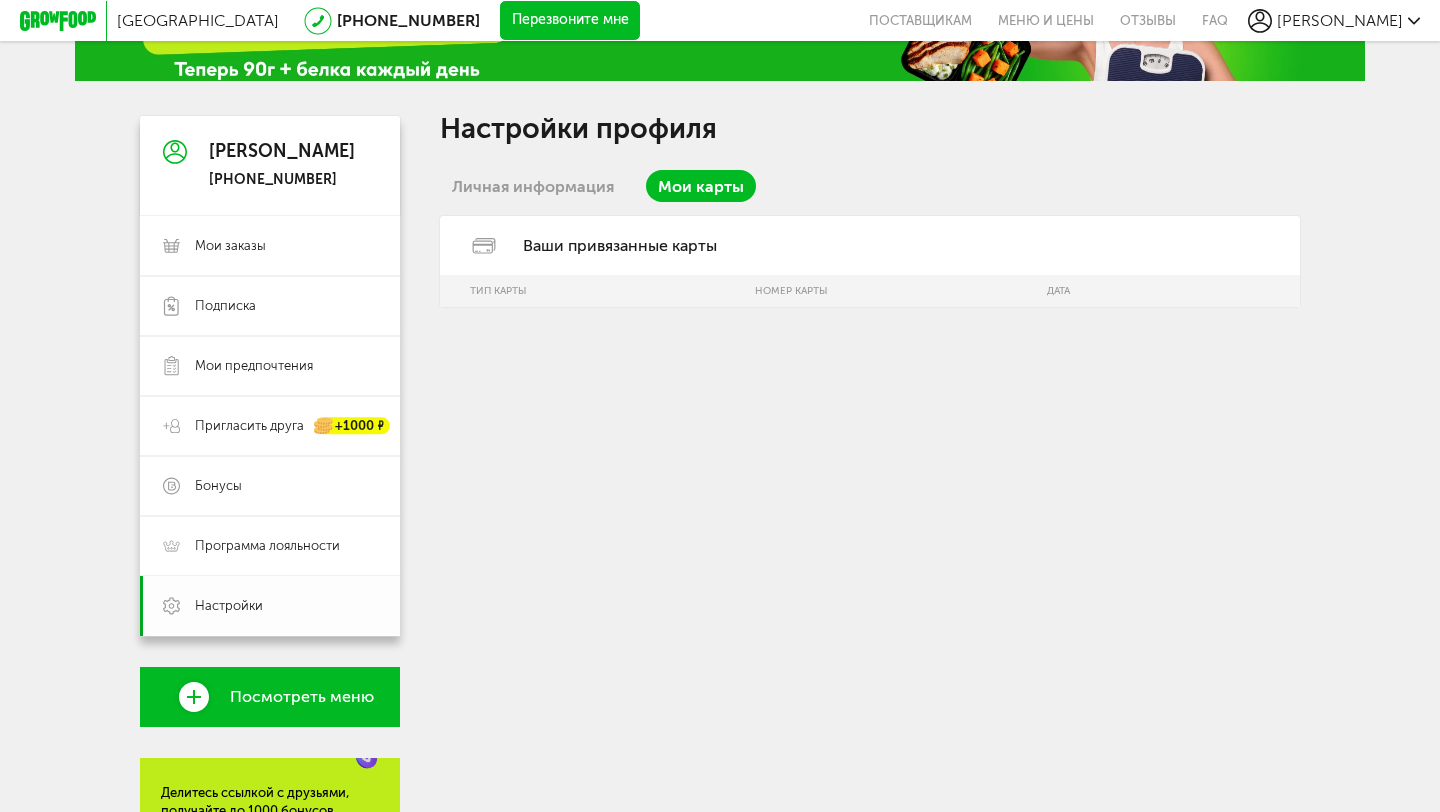 click on "Настройки" at bounding box center [270, 606] 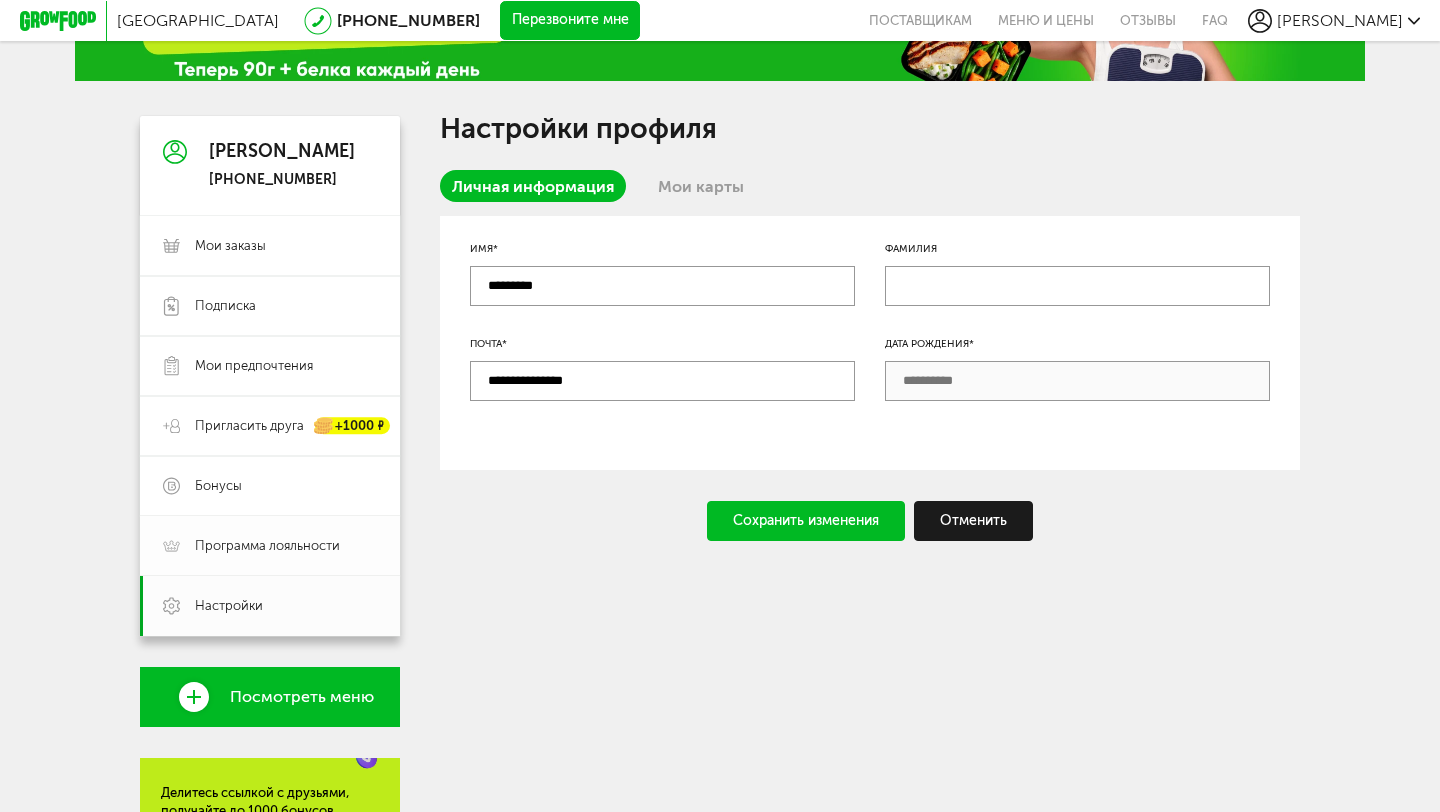 click on "Программа лояльности" at bounding box center (267, 546) 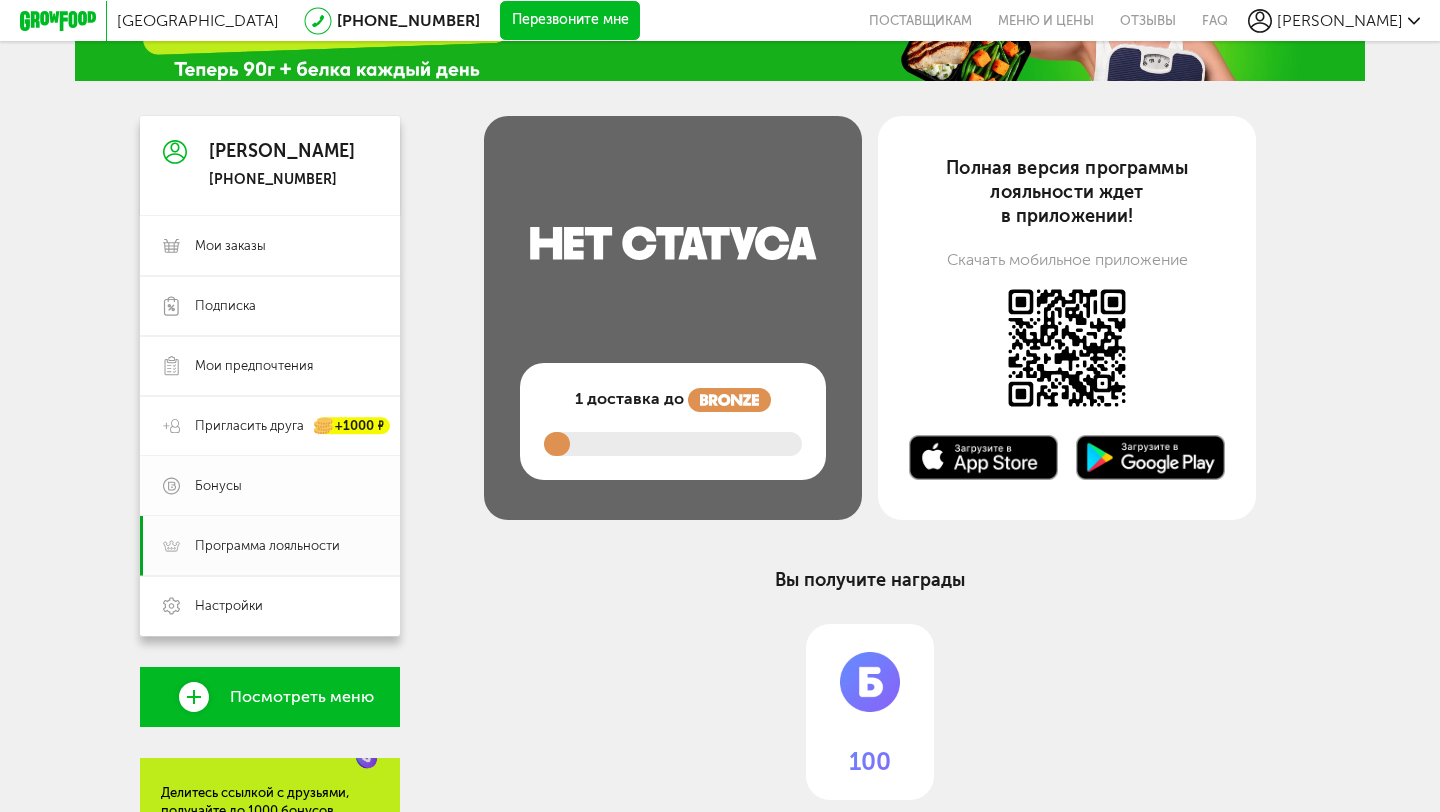 click on "Бонусы" at bounding box center [286, 486] 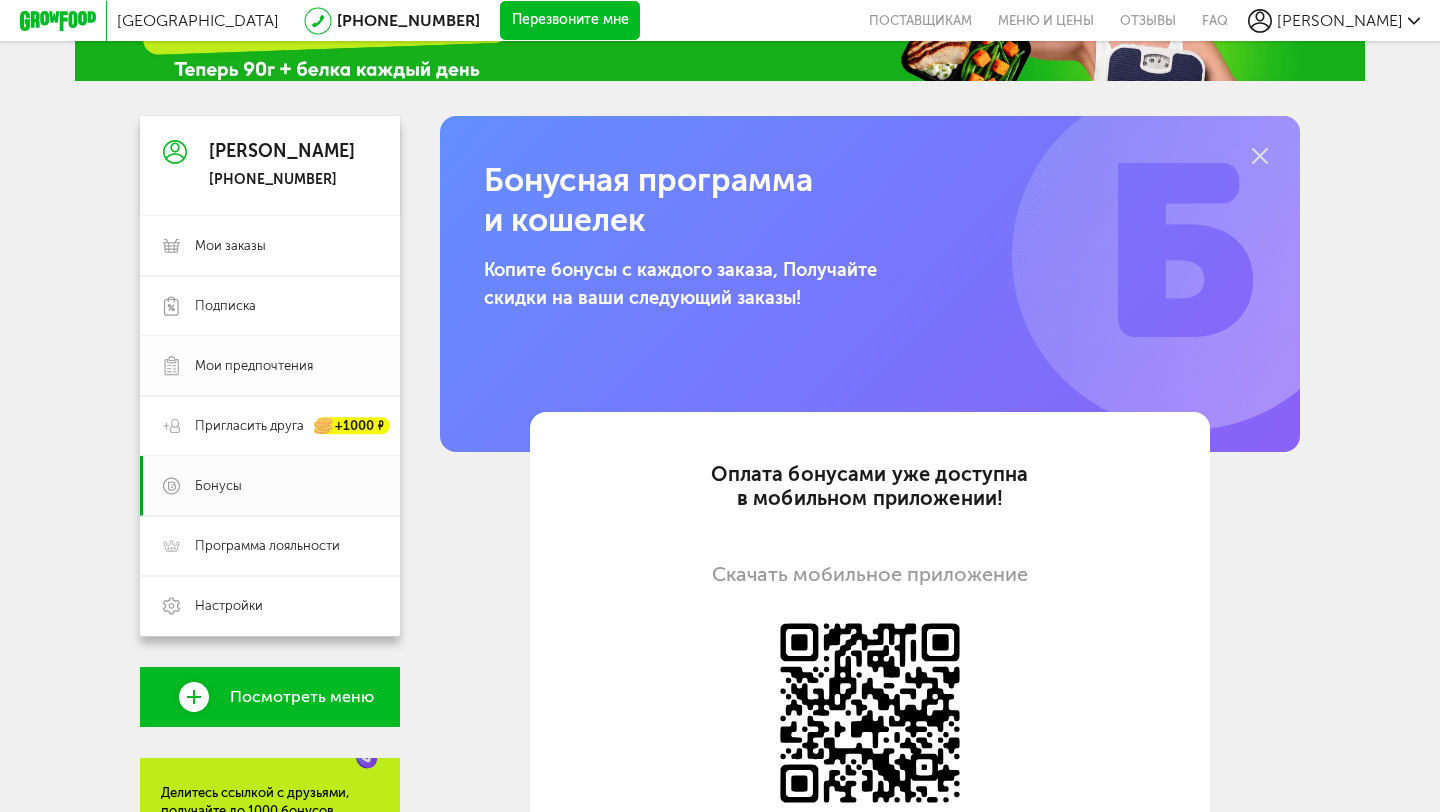 click on "Мои предпочтения" at bounding box center [270, 366] 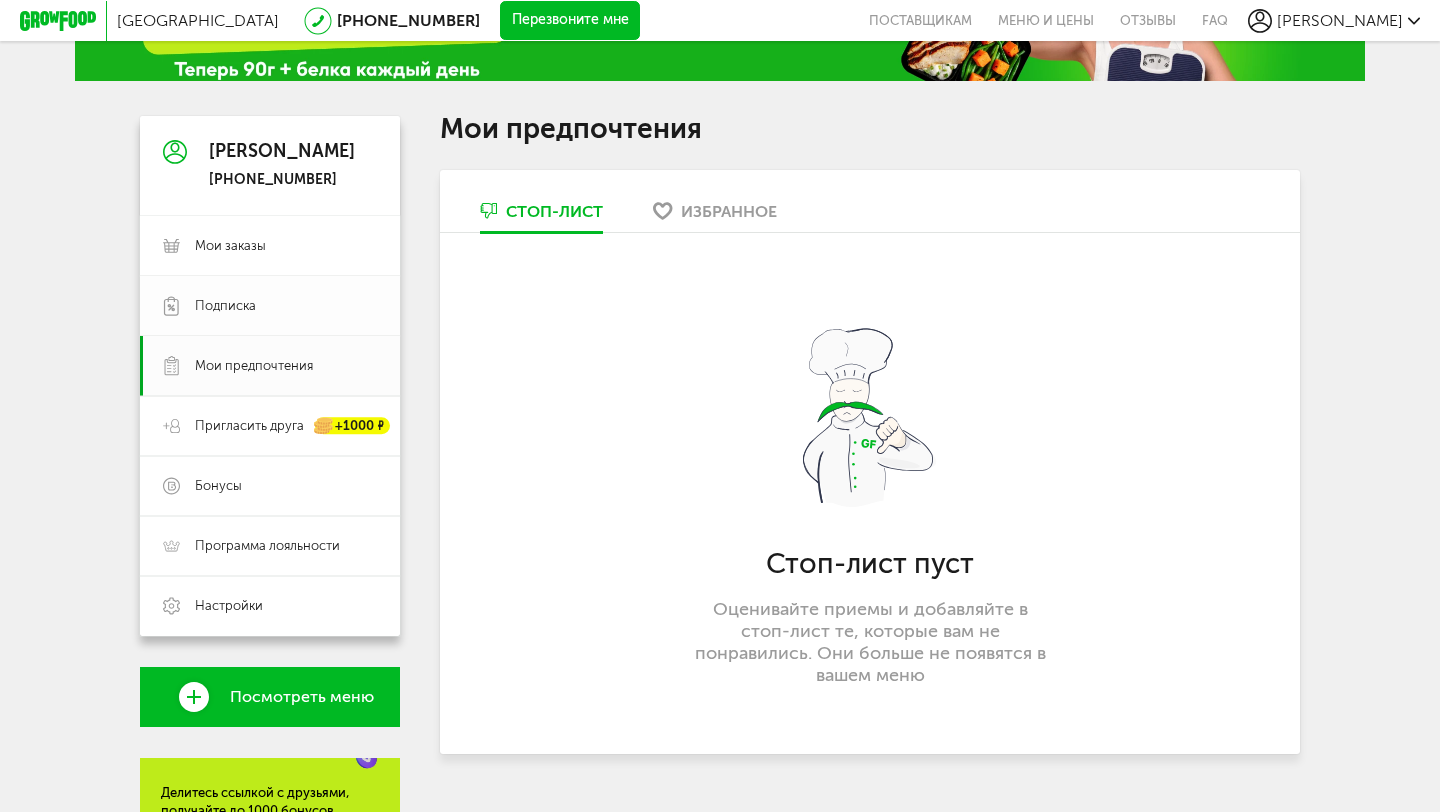 click on "Подписка" at bounding box center (270, 306) 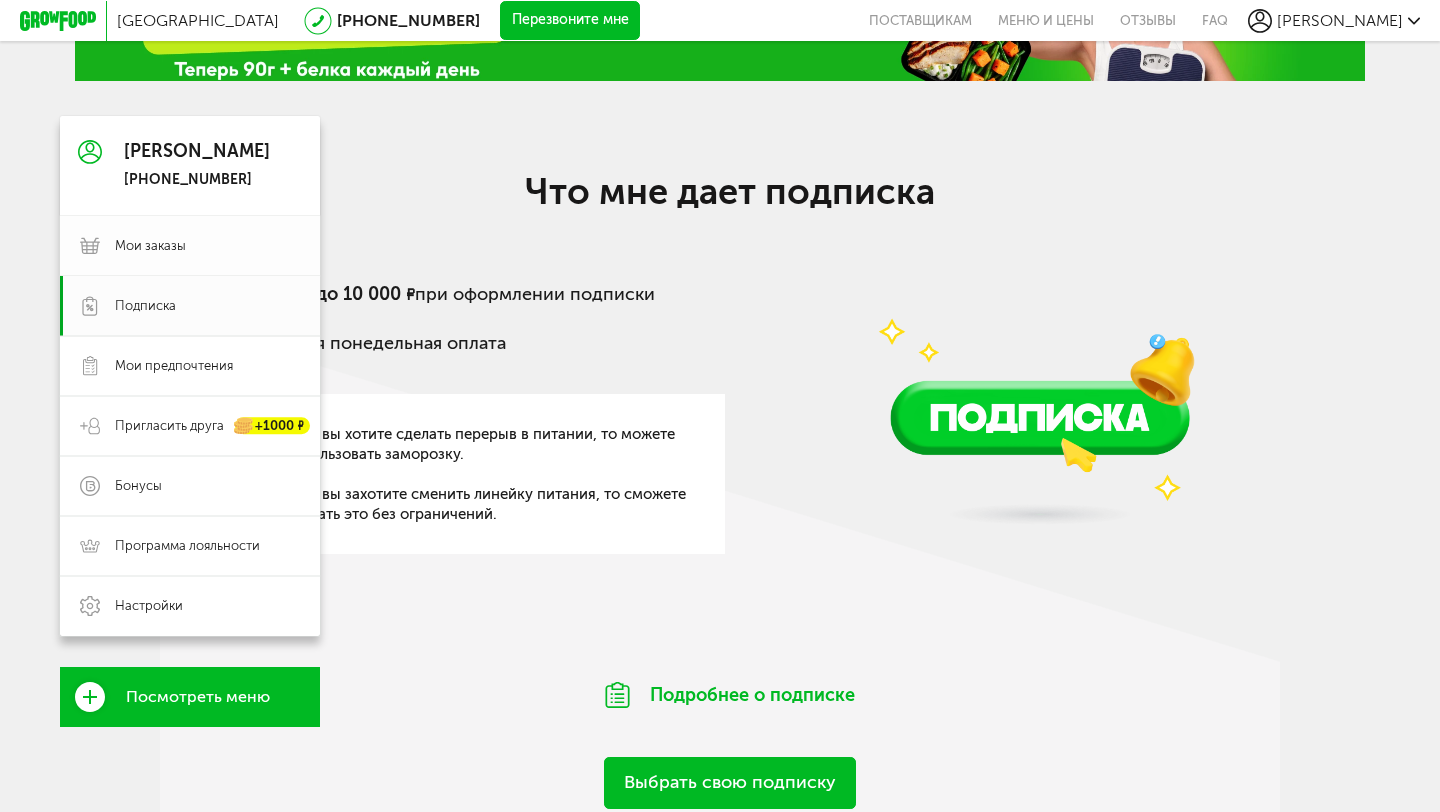 click on "Мои заказы" at bounding box center (207, 246) 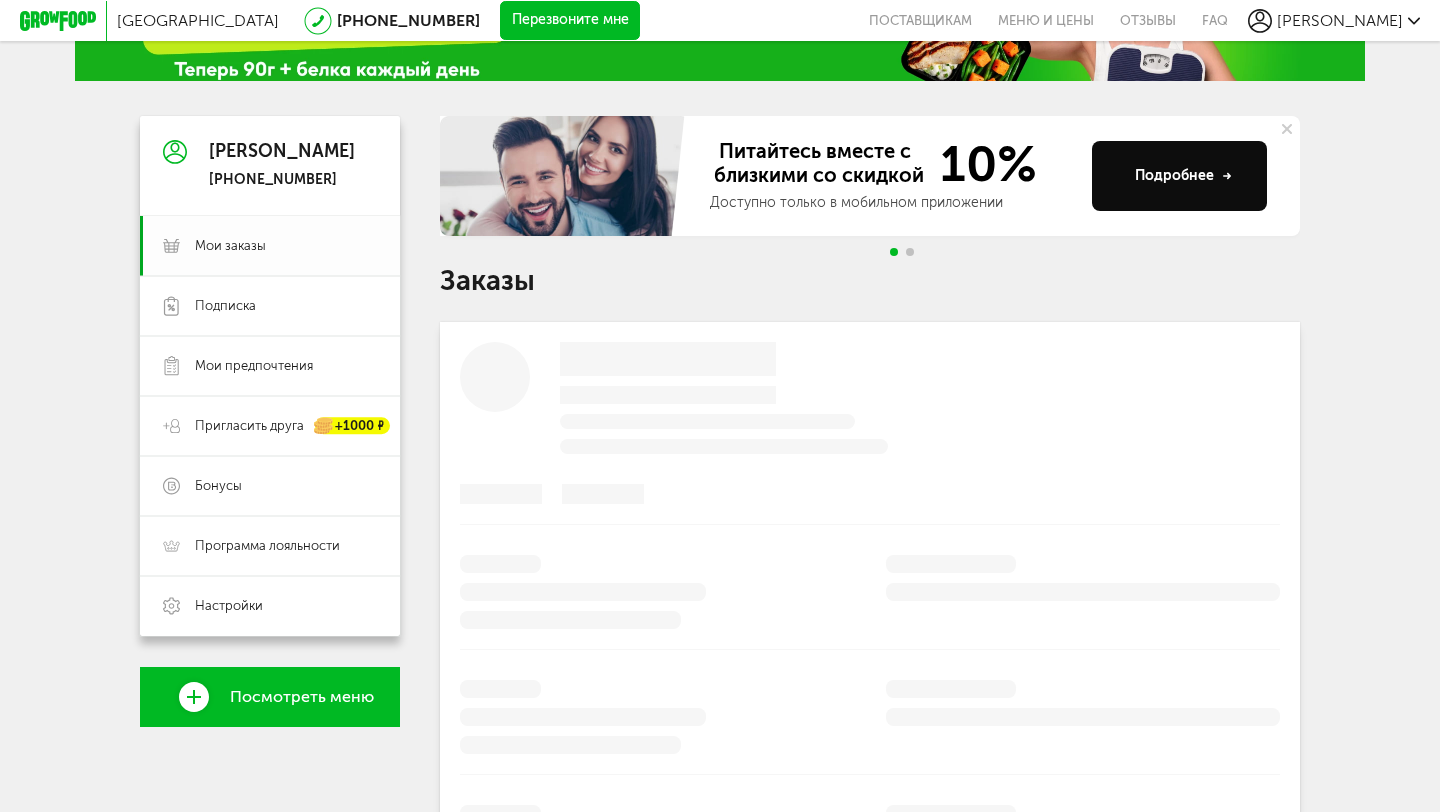 scroll, scrollTop: 115, scrollLeft: 0, axis: vertical 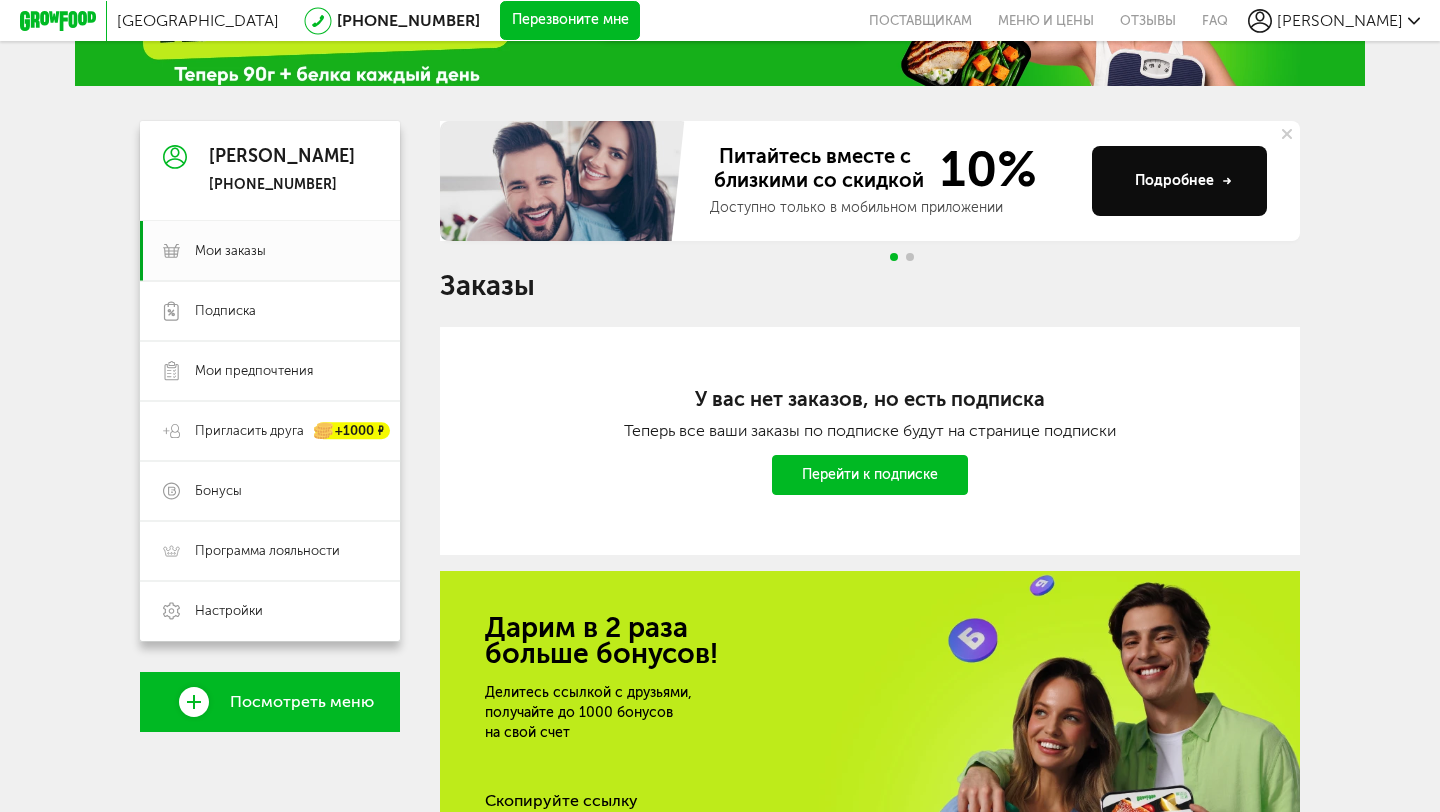 click on "[PHONE_NUMBER]" at bounding box center [282, 185] 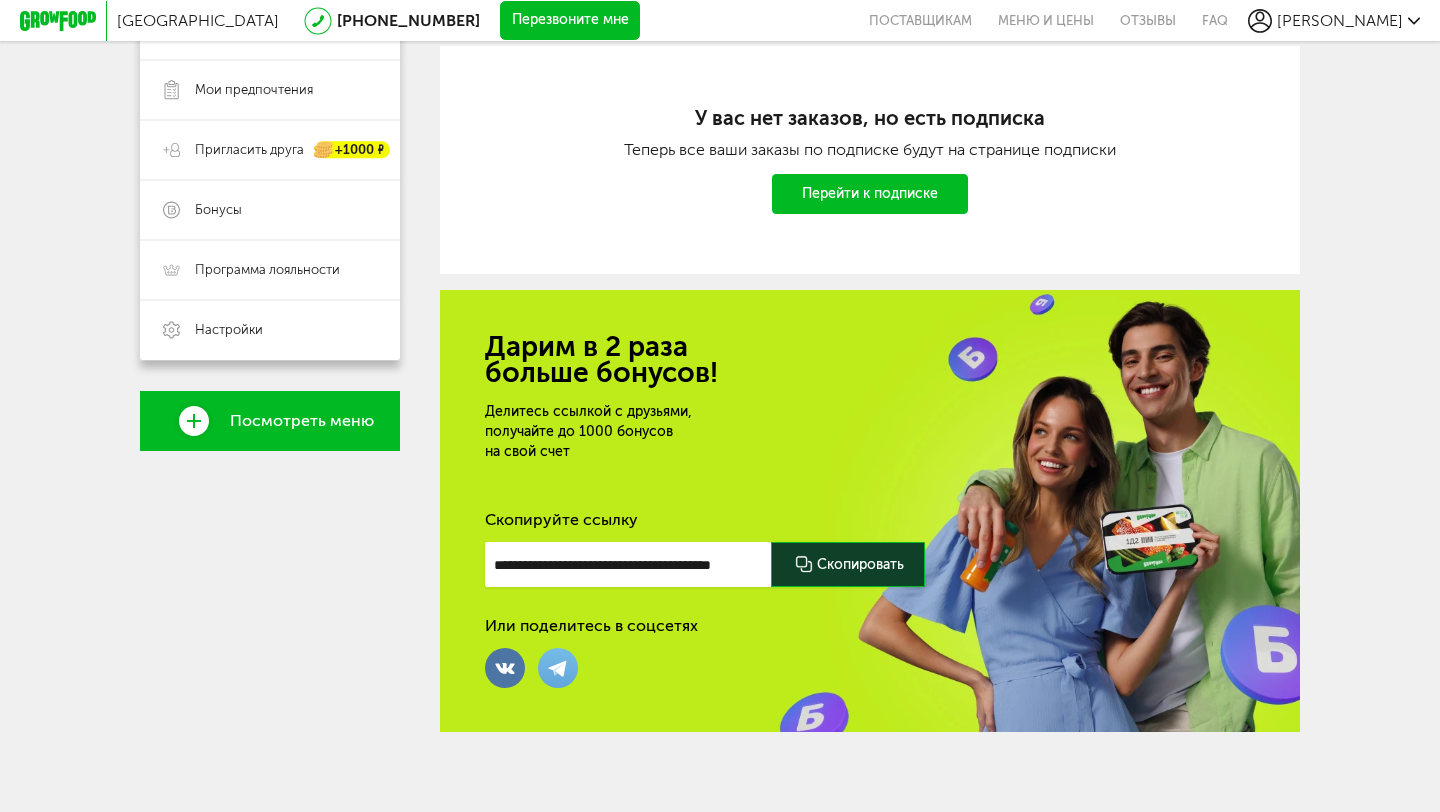 click on "Посмотреть меню" at bounding box center [270, 421] 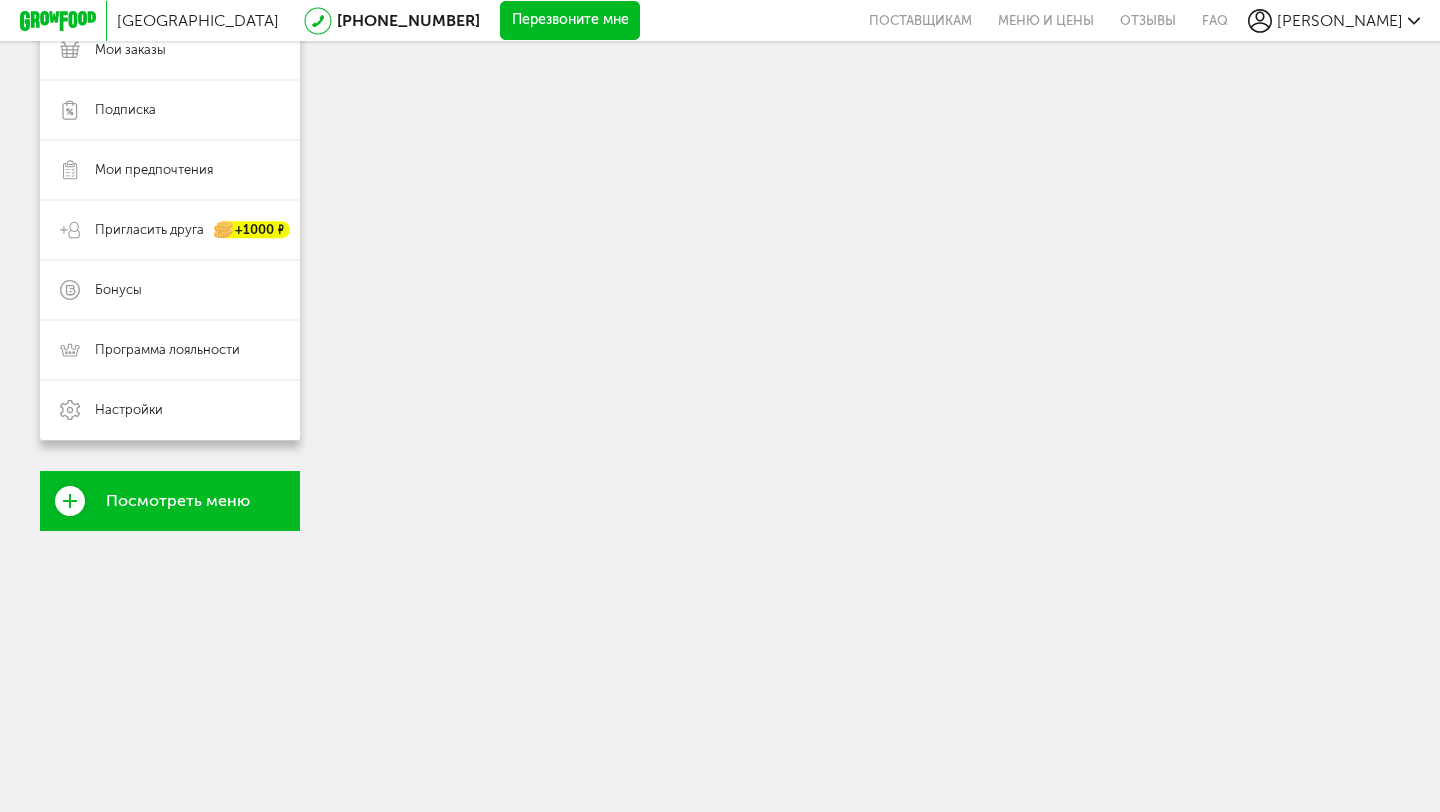 scroll, scrollTop: 0, scrollLeft: 0, axis: both 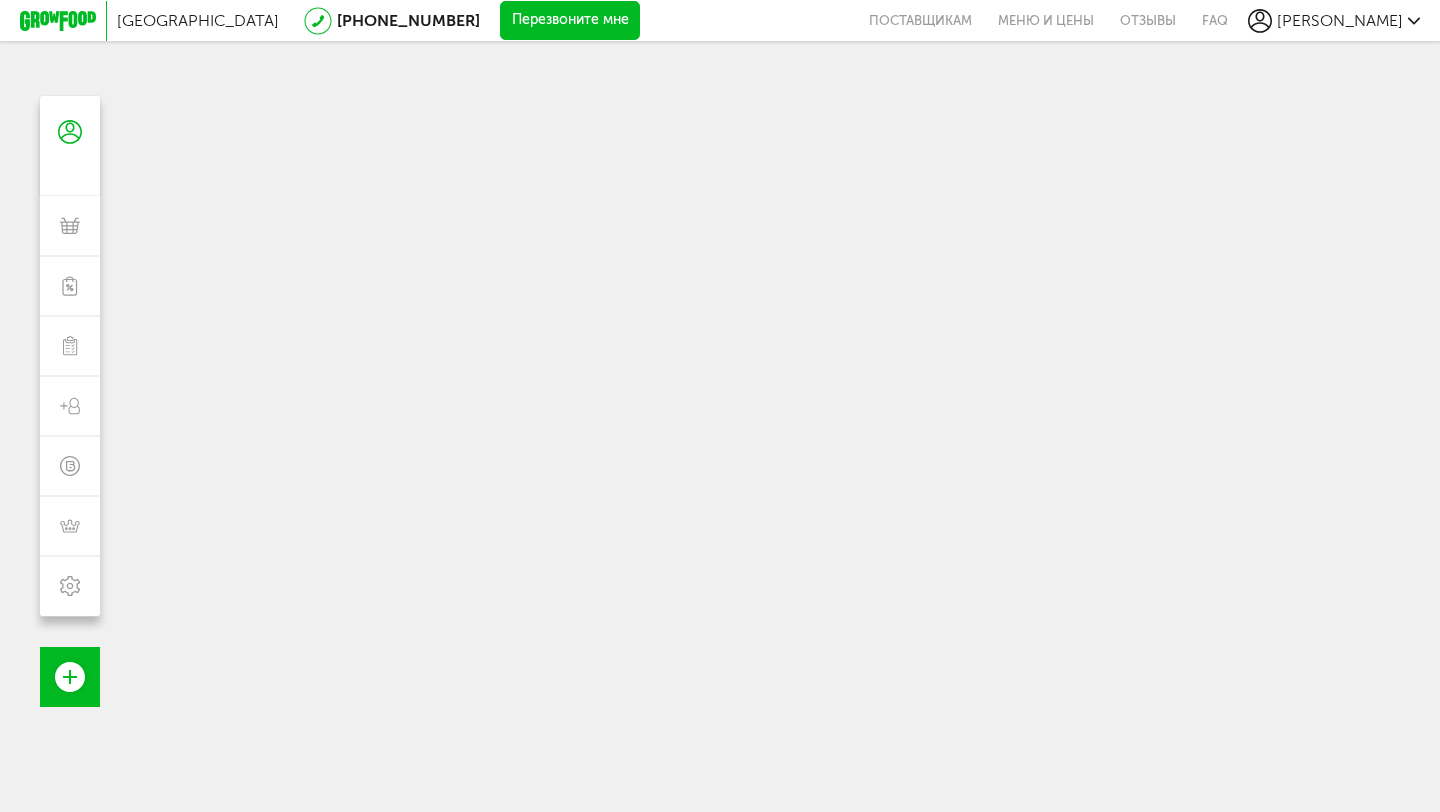 click at bounding box center [63, 21] 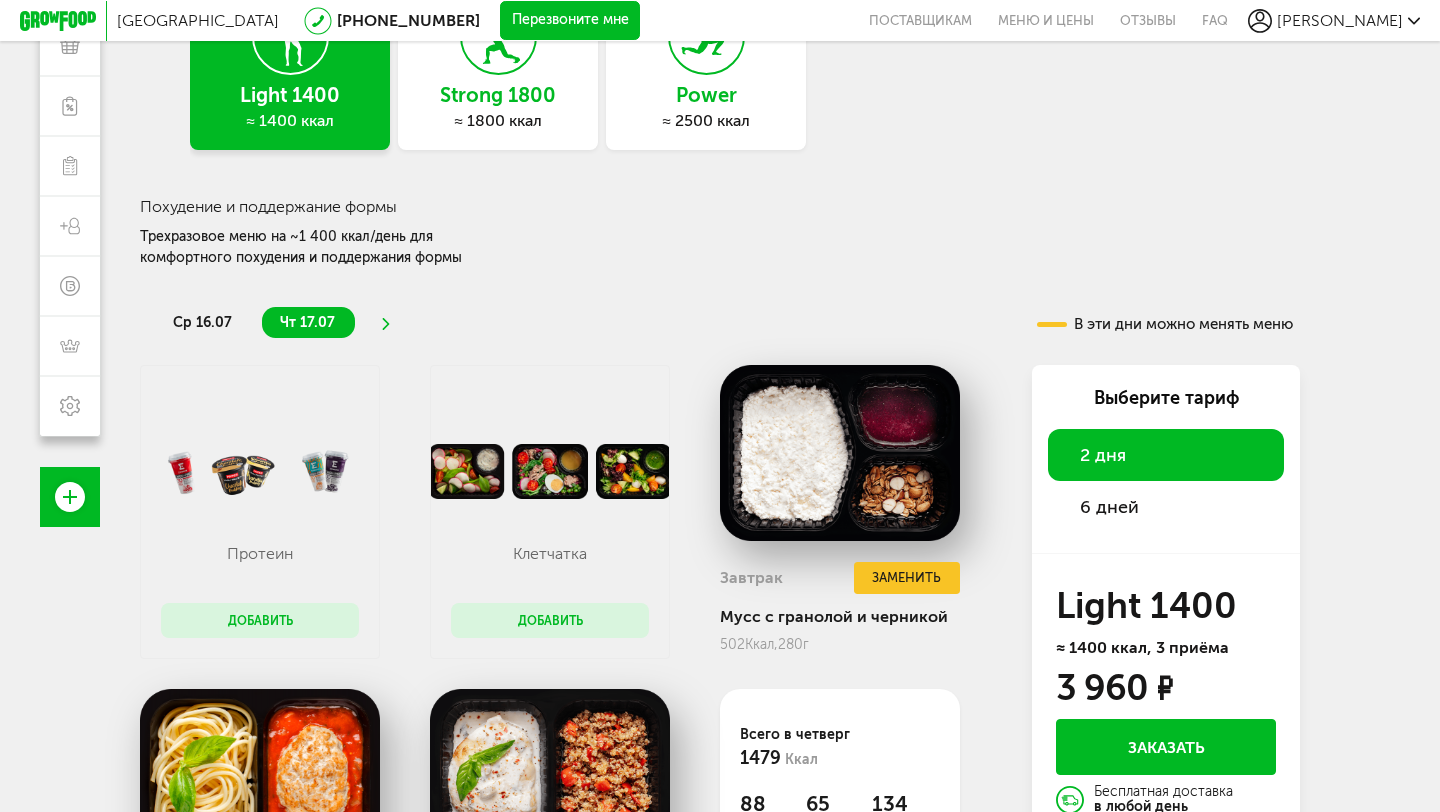 scroll, scrollTop: 407, scrollLeft: 0, axis: vertical 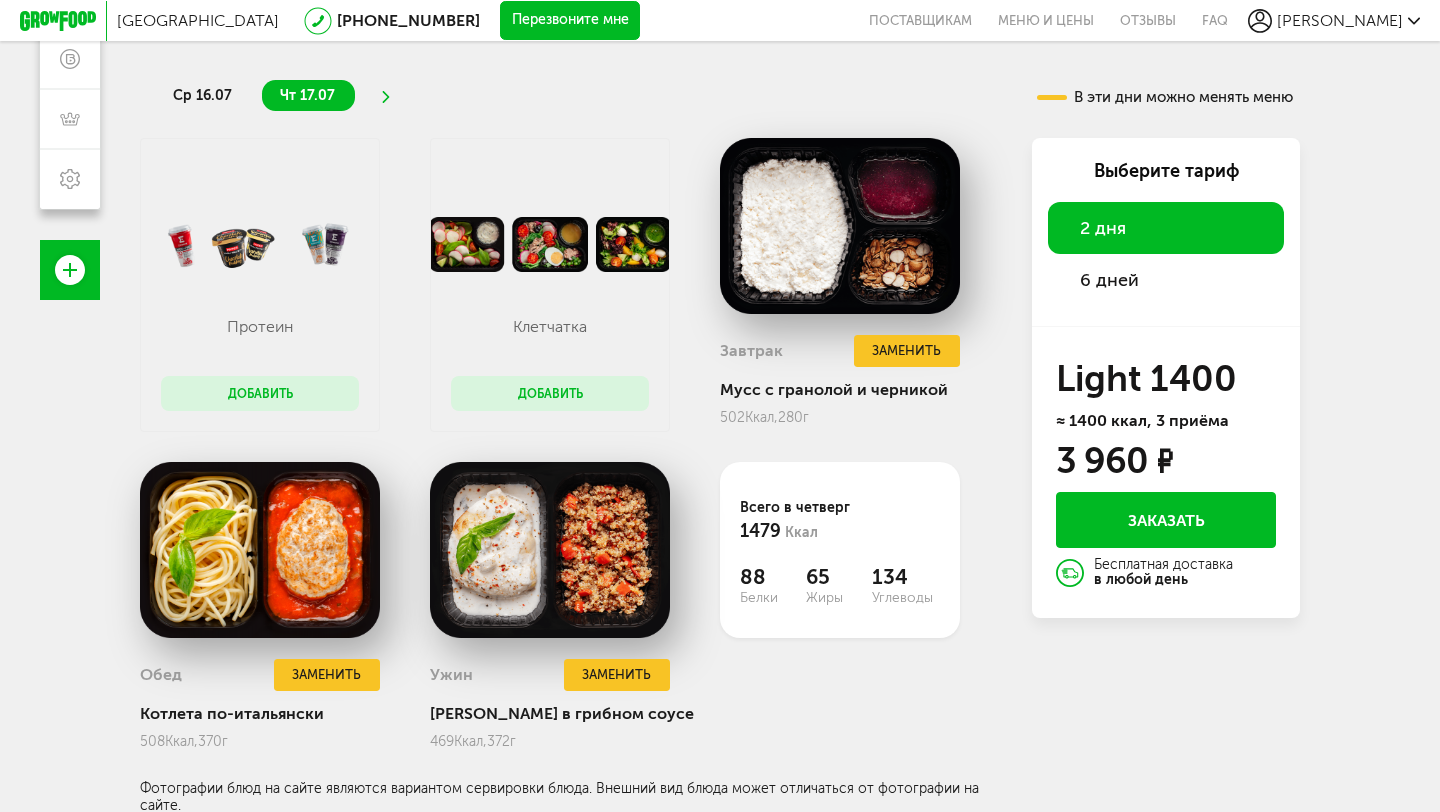 click on "6 дней" at bounding box center (1166, 280) 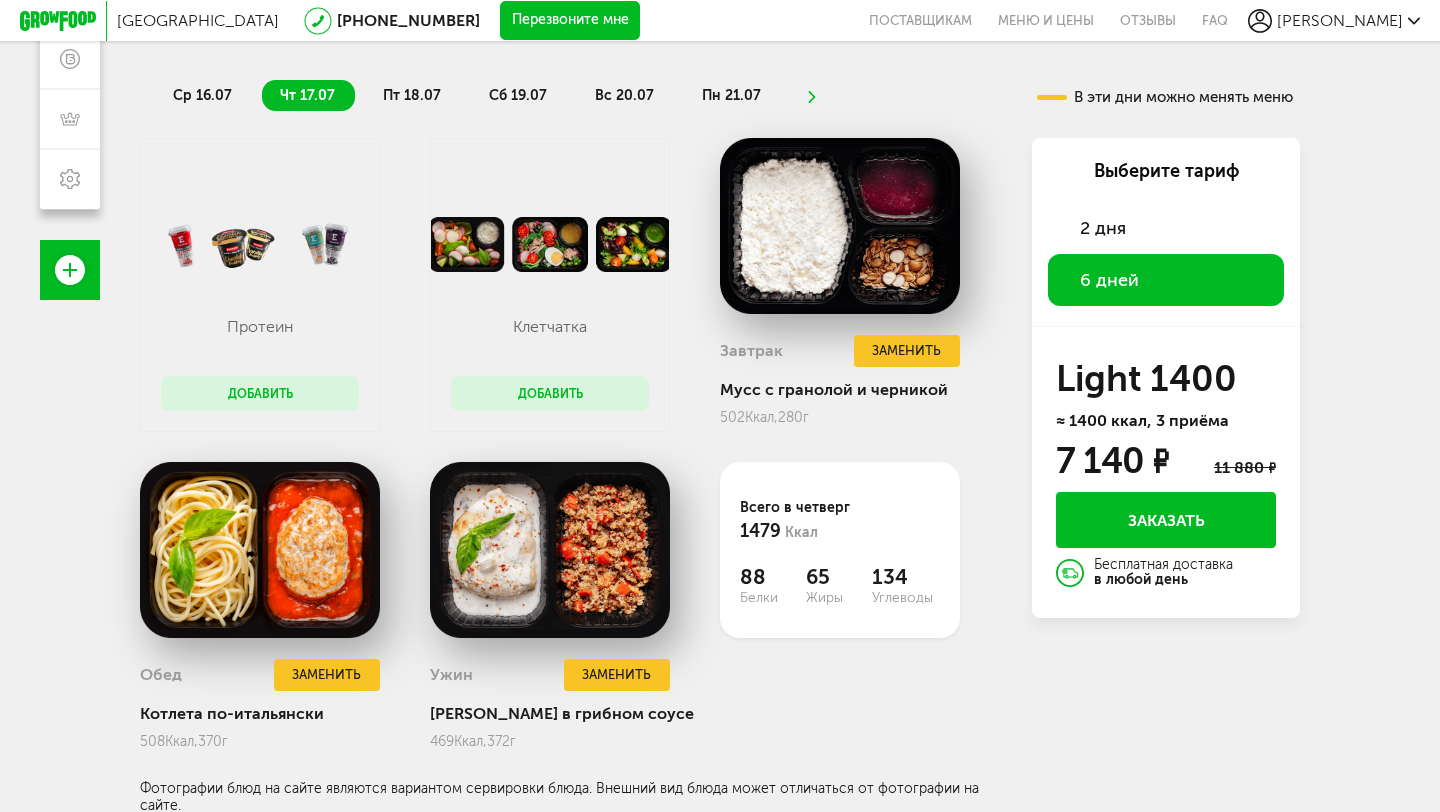 scroll, scrollTop: 0, scrollLeft: 0, axis: both 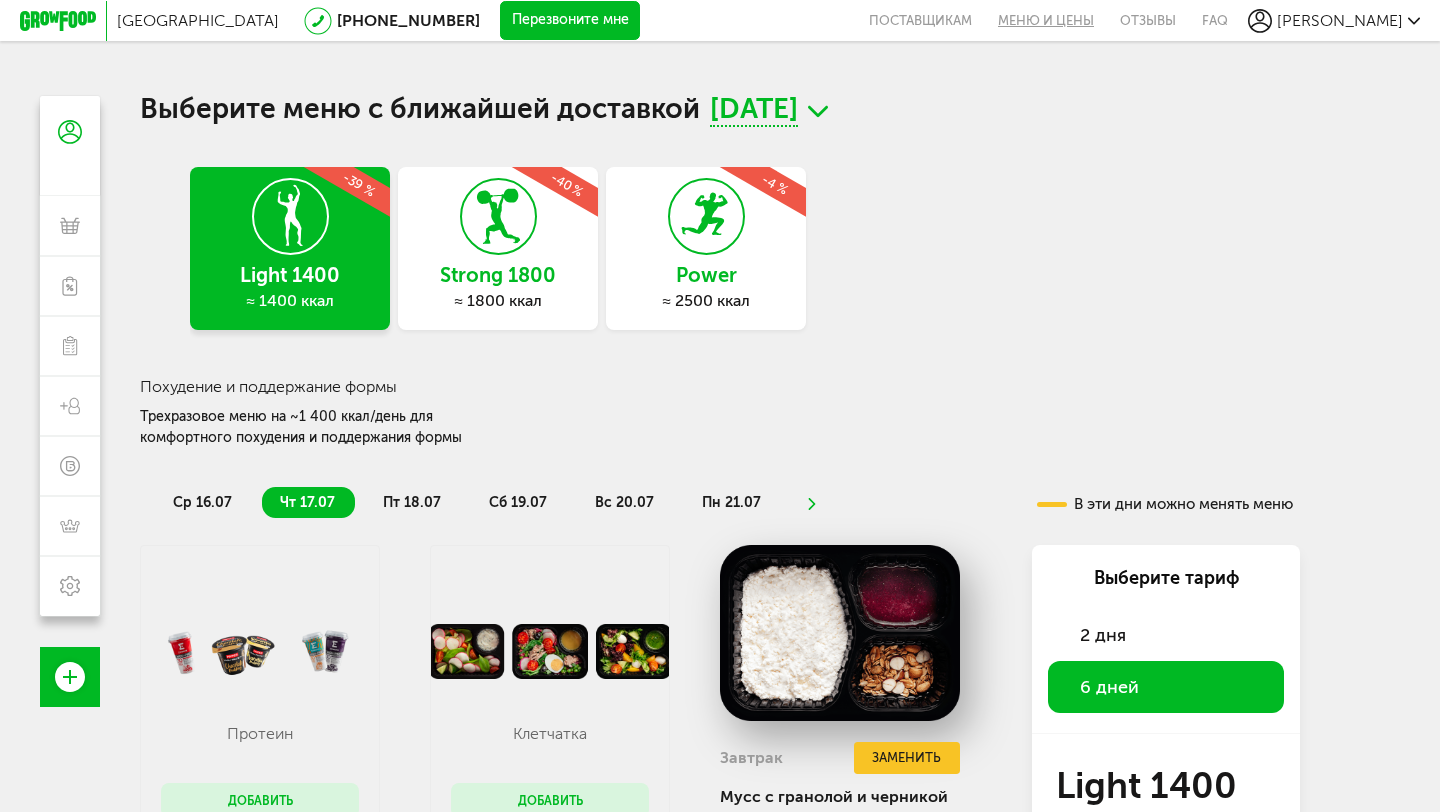 click on "Меню и цены" at bounding box center [1046, 20] 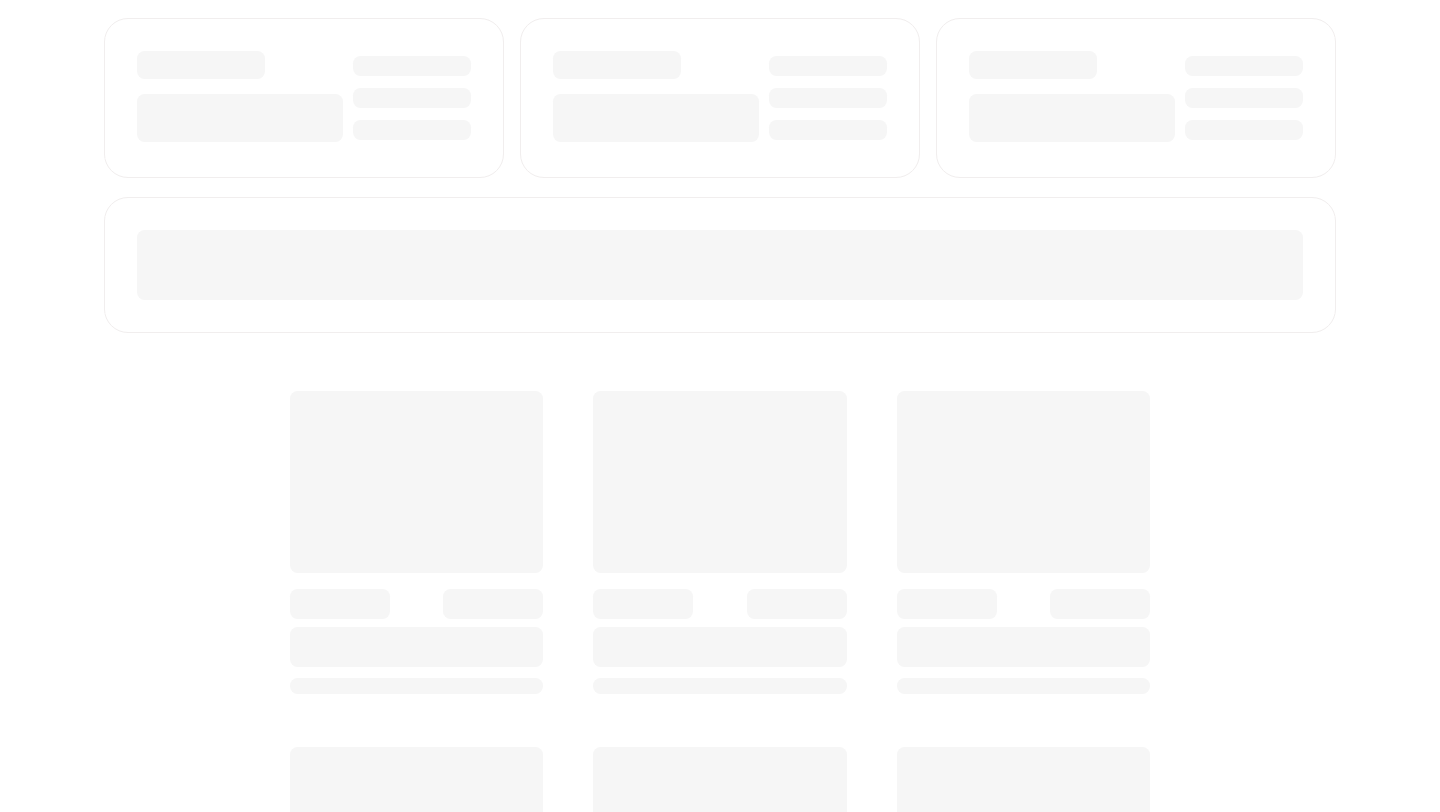 scroll, scrollTop: 0, scrollLeft: 0, axis: both 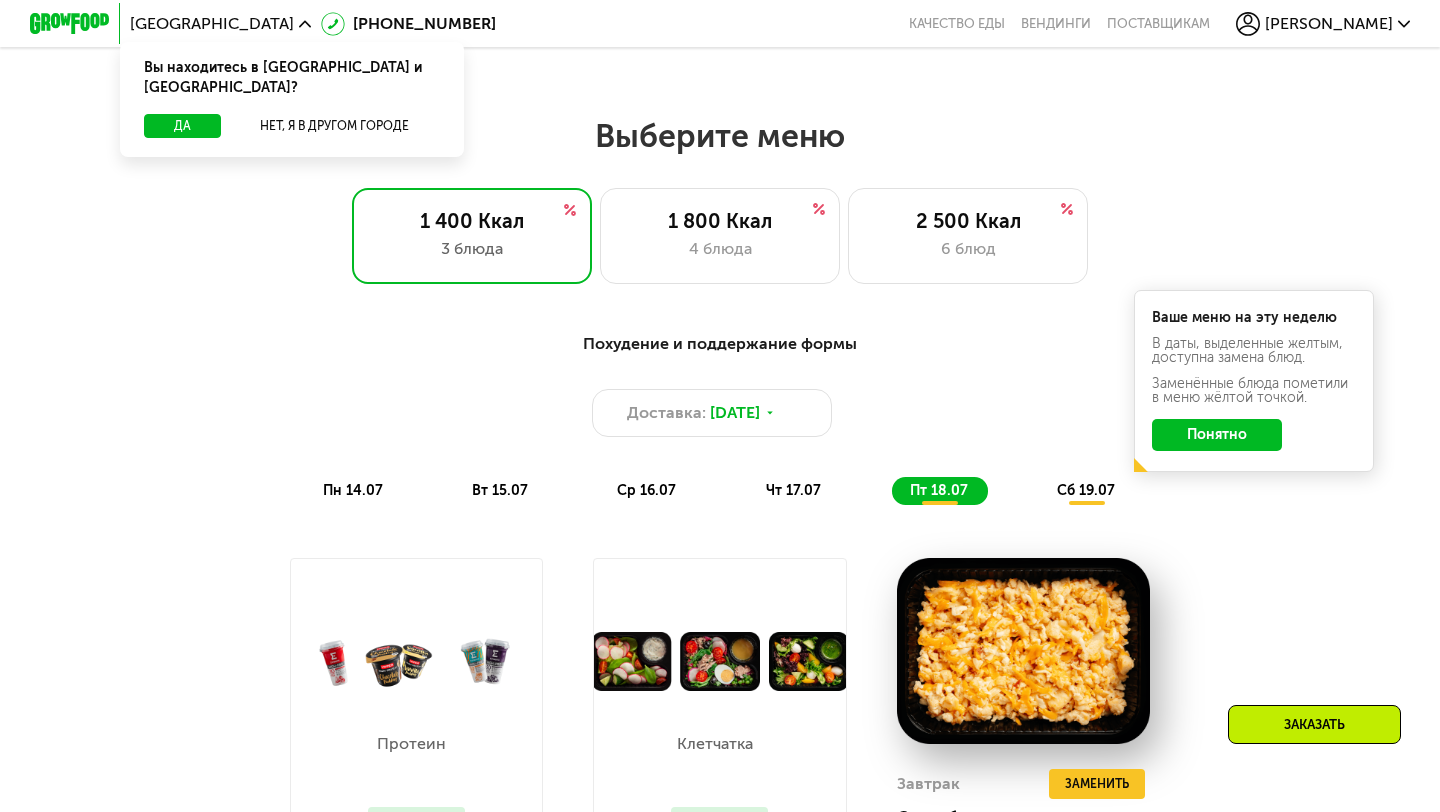 click on "Понятно" 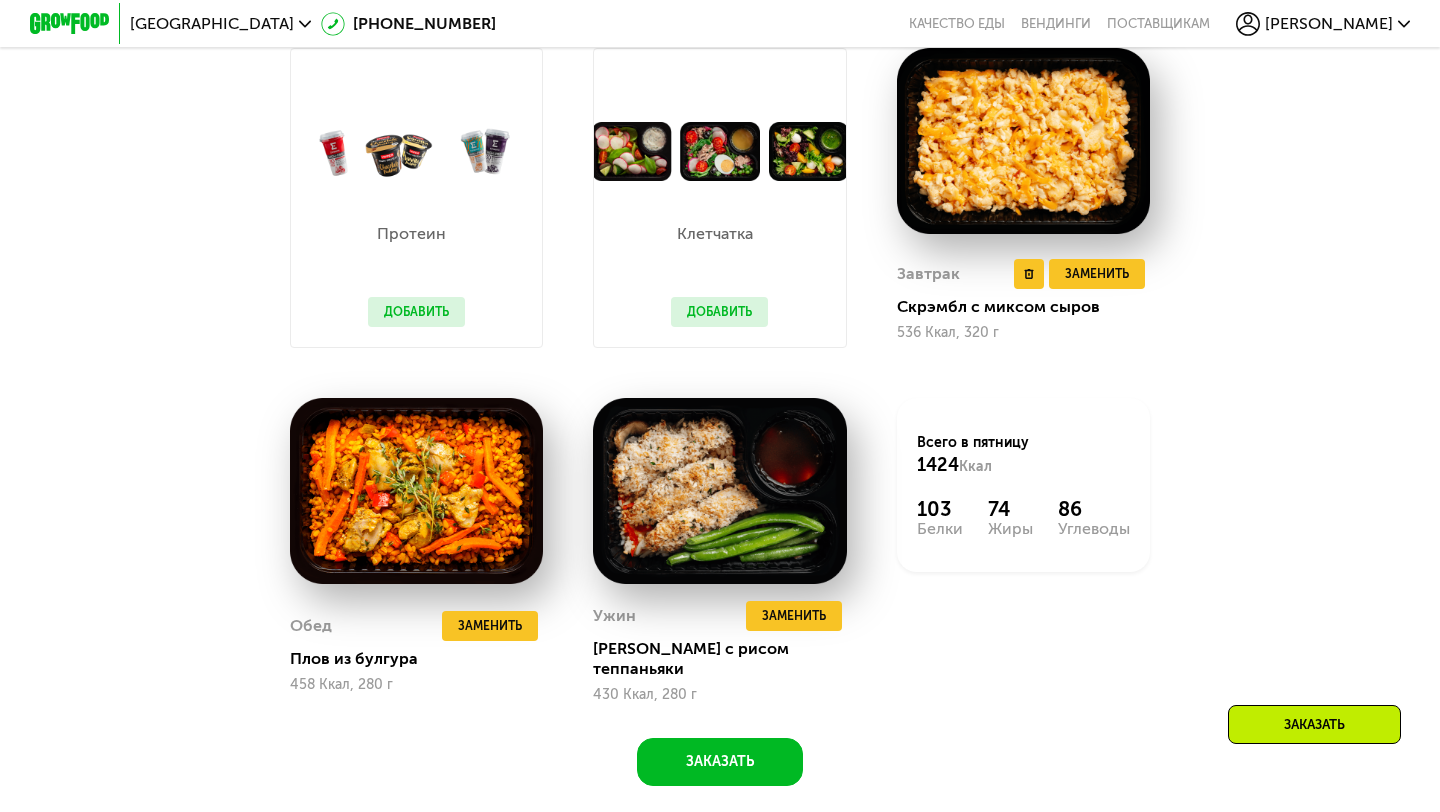scroll, scrollTop: 1397, scrollLeft: 0, axis: vertical 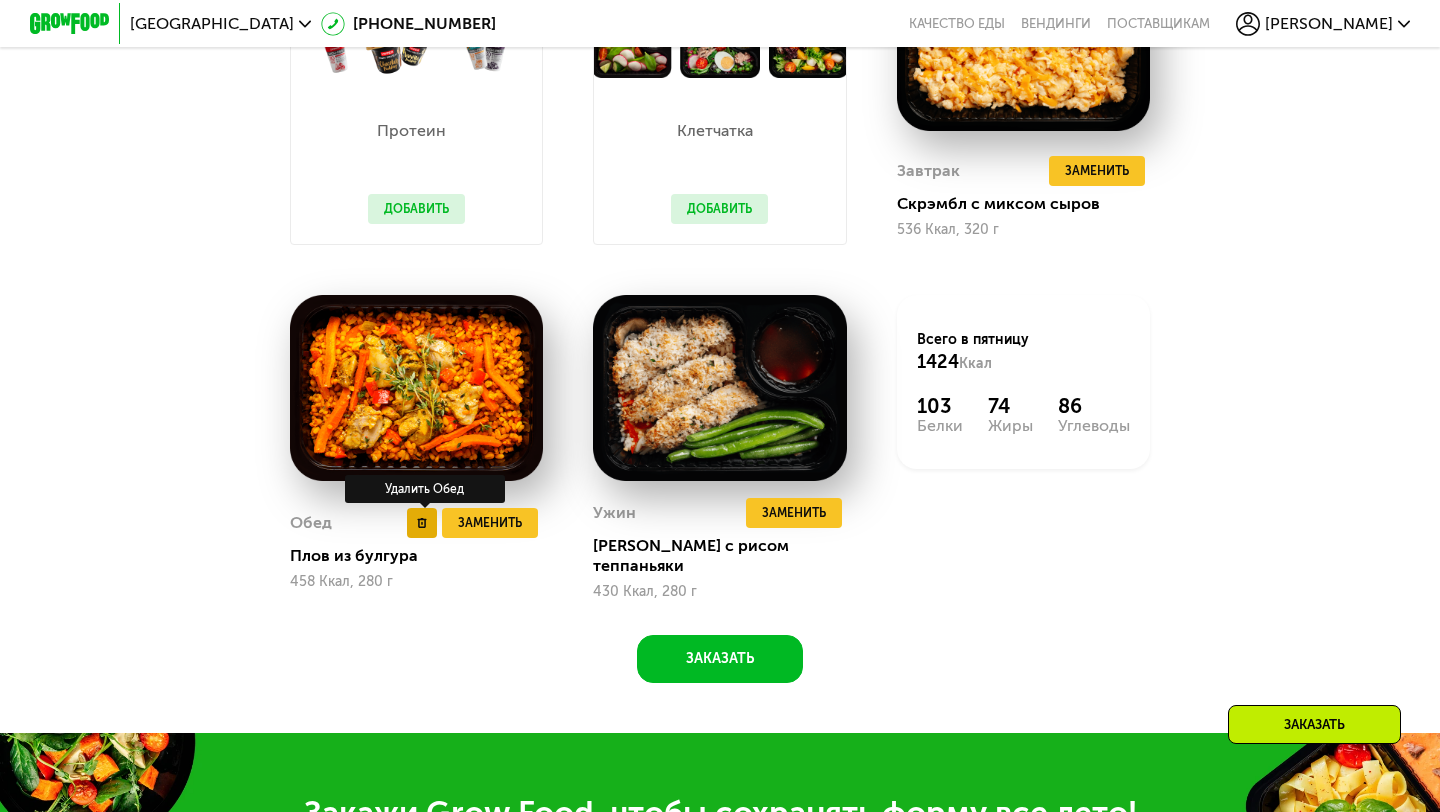 click at bounding box center (422, 523) 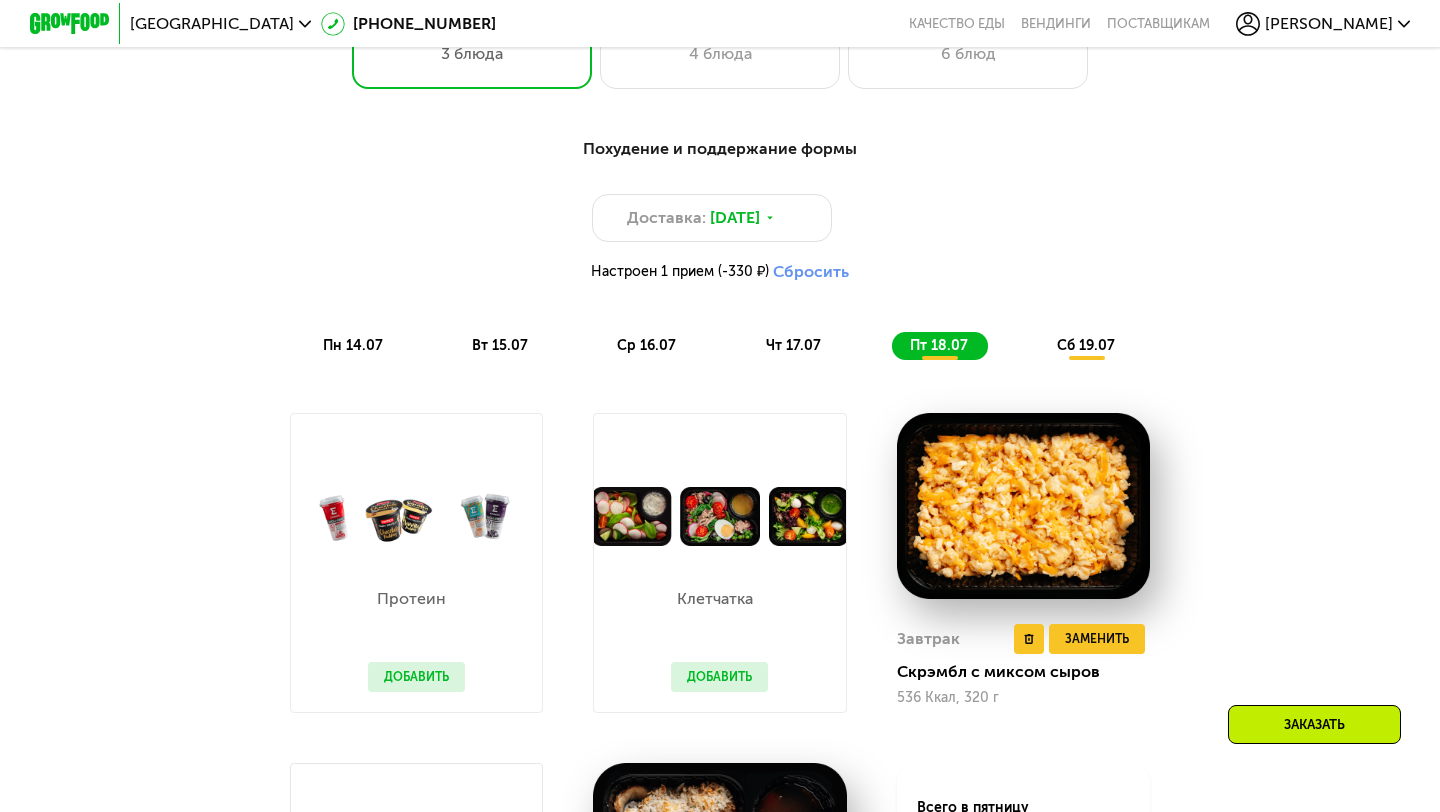 scroll, scrollTop: 954, scrollLeft: 0, axis: vertical 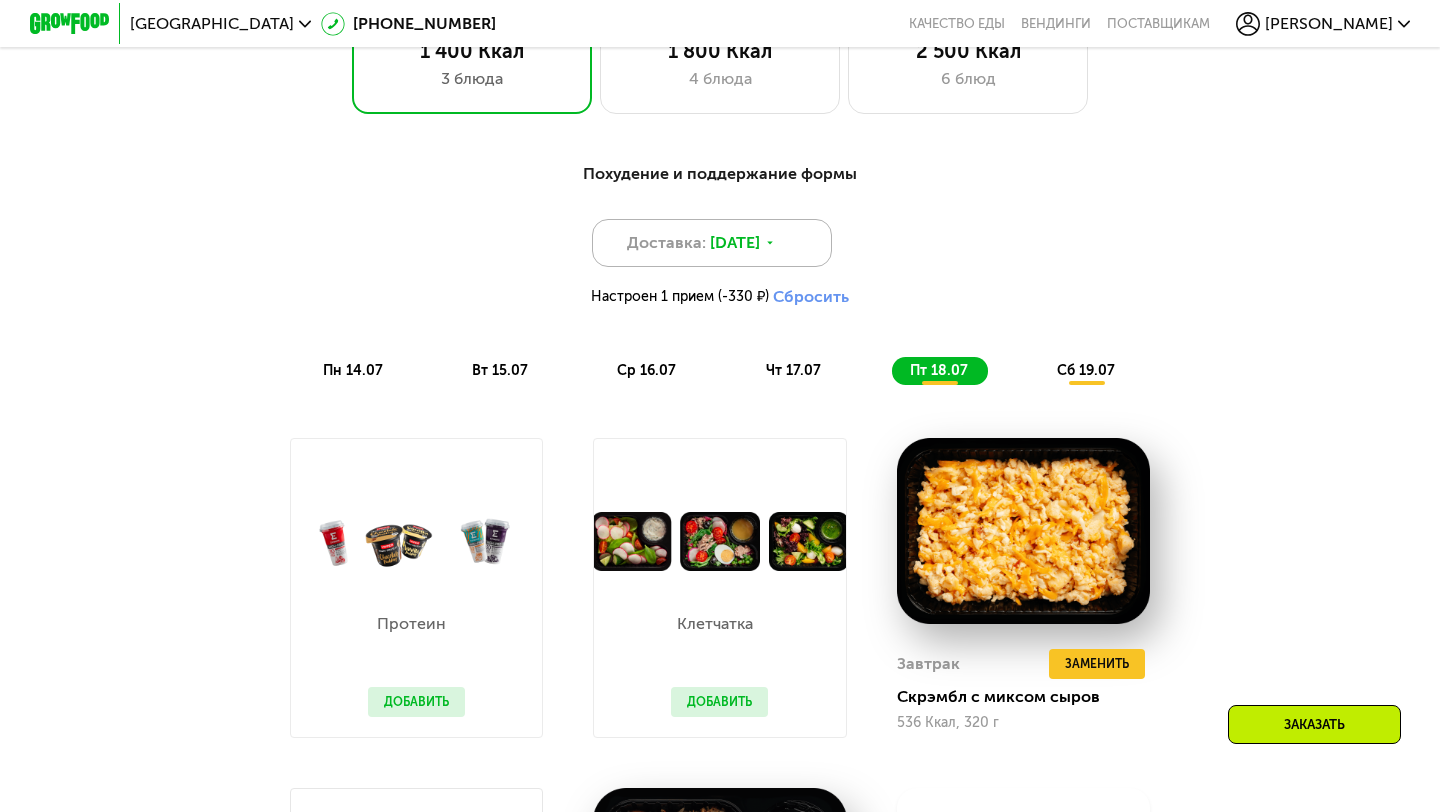 click on "Доставка: 13 июл, вс" at bounding box center (712, 243) 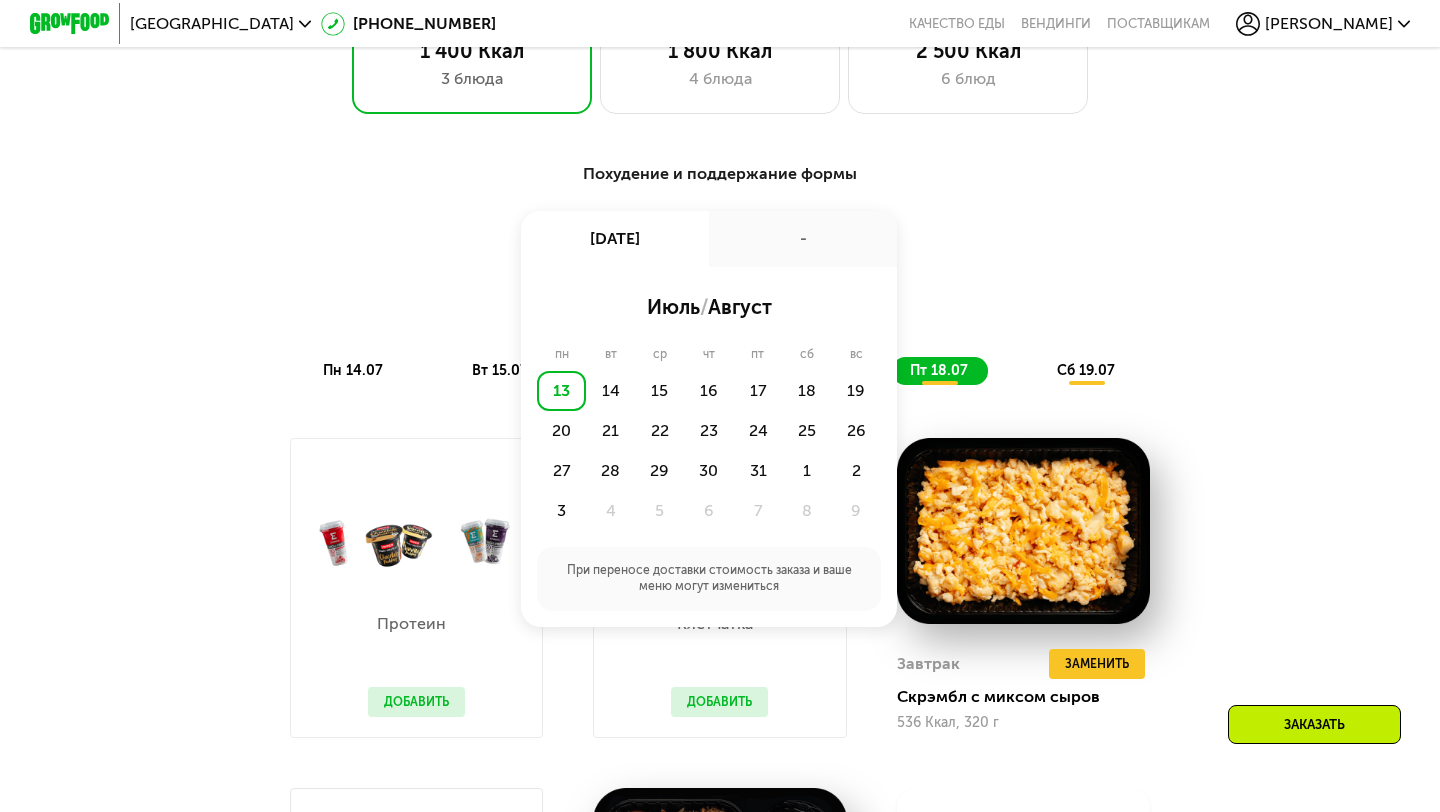 click on "13" 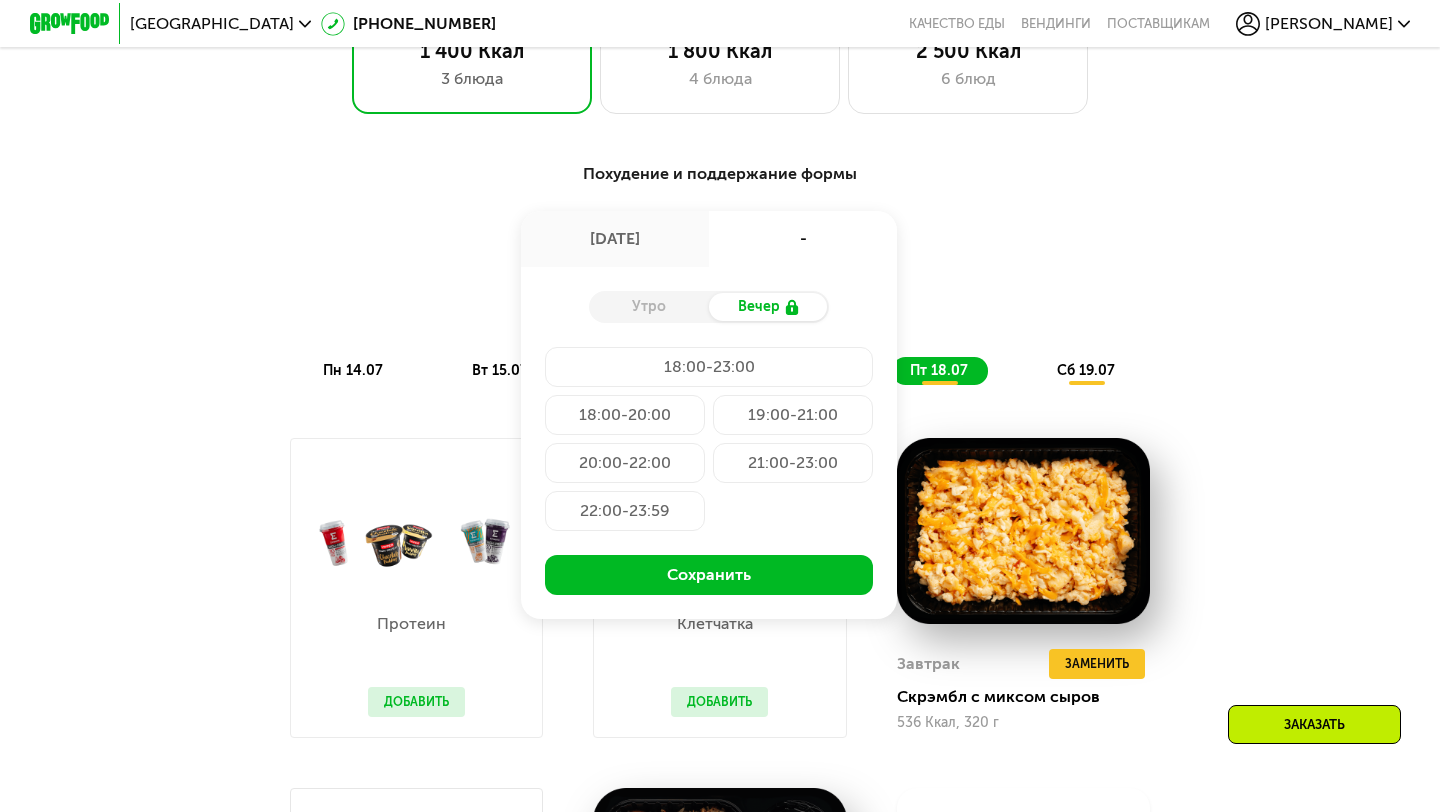 click on "Выберите меню  1 400 Ккал 3 блюда 1 800 Ккал 4 блюда 2 500 Ккал 6 блюд Похудение и поддержание формы Доставка: 13 июл, вс 13 июл, вс -  Утро  Вечер 18:00-23:00 18:00-20:00 19:00-21:00 20:00-22:00 21:00-23:00 22:00-23:59 Сохранить  Настроен 1 прием (-330 ₽)     Сбросить  пн 14.07 вт 15.07 ср 16.07 чт 17.07 пт 18.07 сб 19.07 Завтрак Томатный блин с грибами 277 Ккал, 164 г Обед Паста болоньезе с сыром 662 Ккал, 458 г Ужин Стрипсы и коктейльный соус 457 Ккал, 194 г  Всего в понедельник 1396 Ккал 90  Белки  73  Жиры  95  Углеводы  Завтрак Ролл с говядиной 406 Ккал, 222 г Обед Паста с курицей и шпинатом 548 Ккал, 360 г Ужин Медовая курица и булгур 498 Ккал, 326 г 1452" 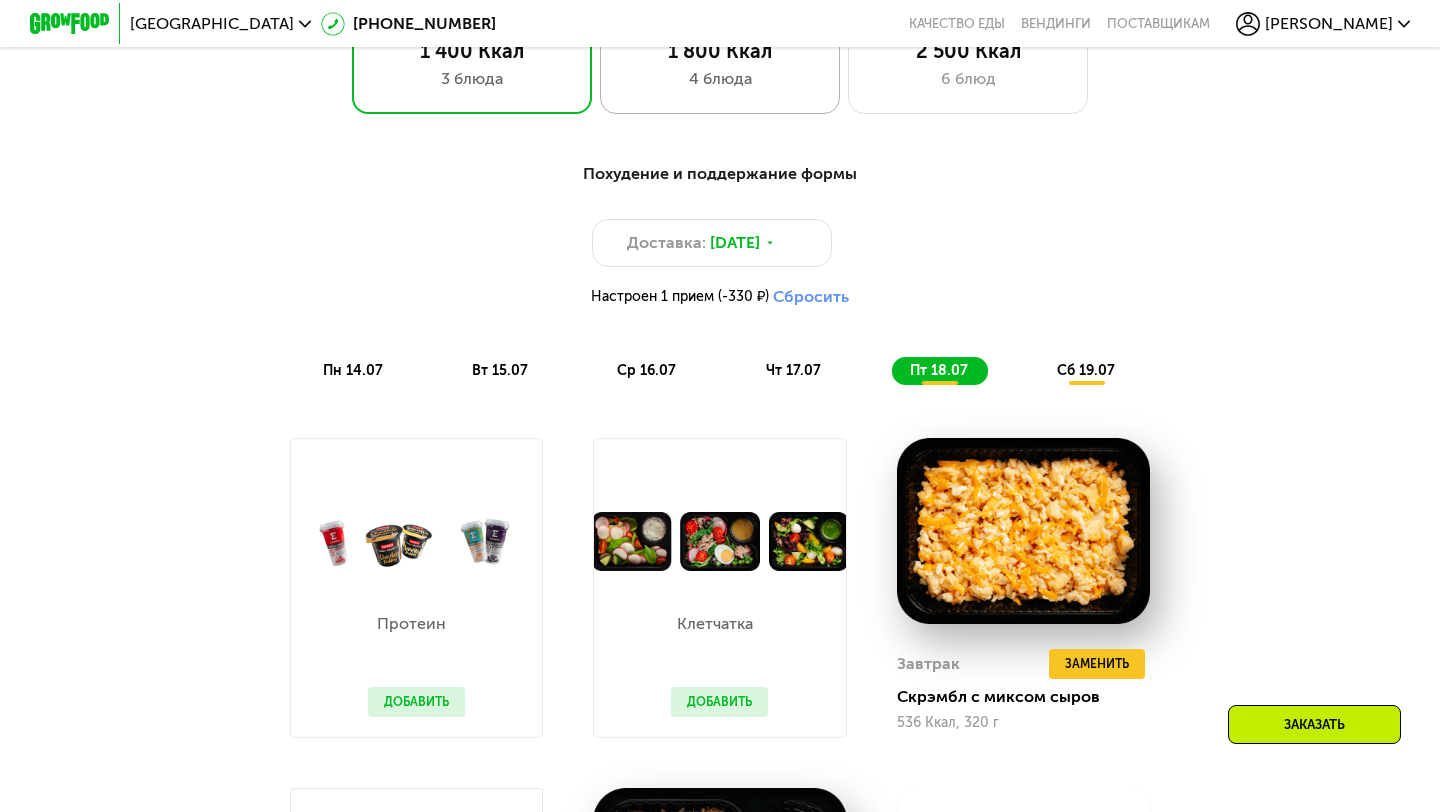 click on "1 800 Ккал 4 блюда" 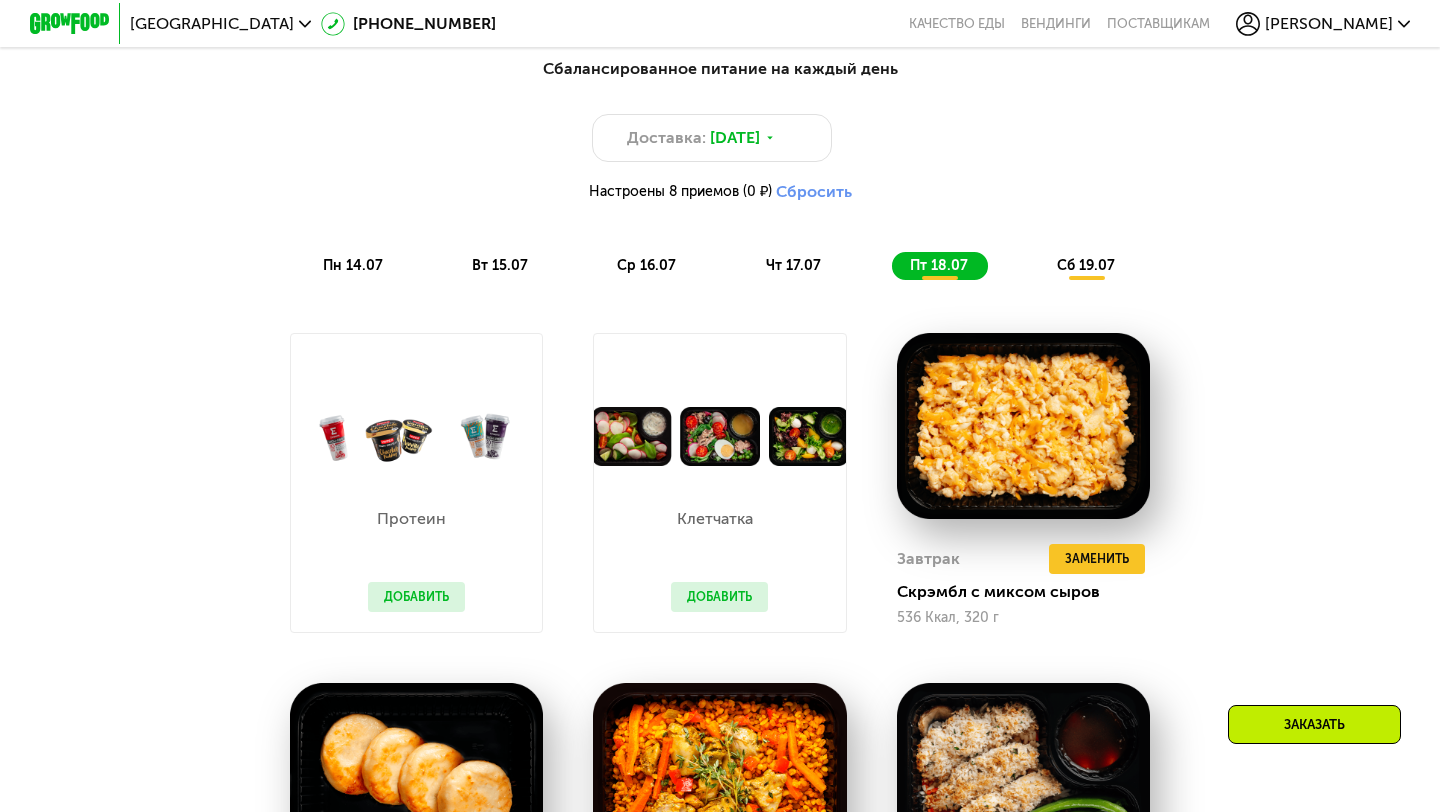 scroll, scrollTop: 1046, scrollLeft: 0, axis: vertical 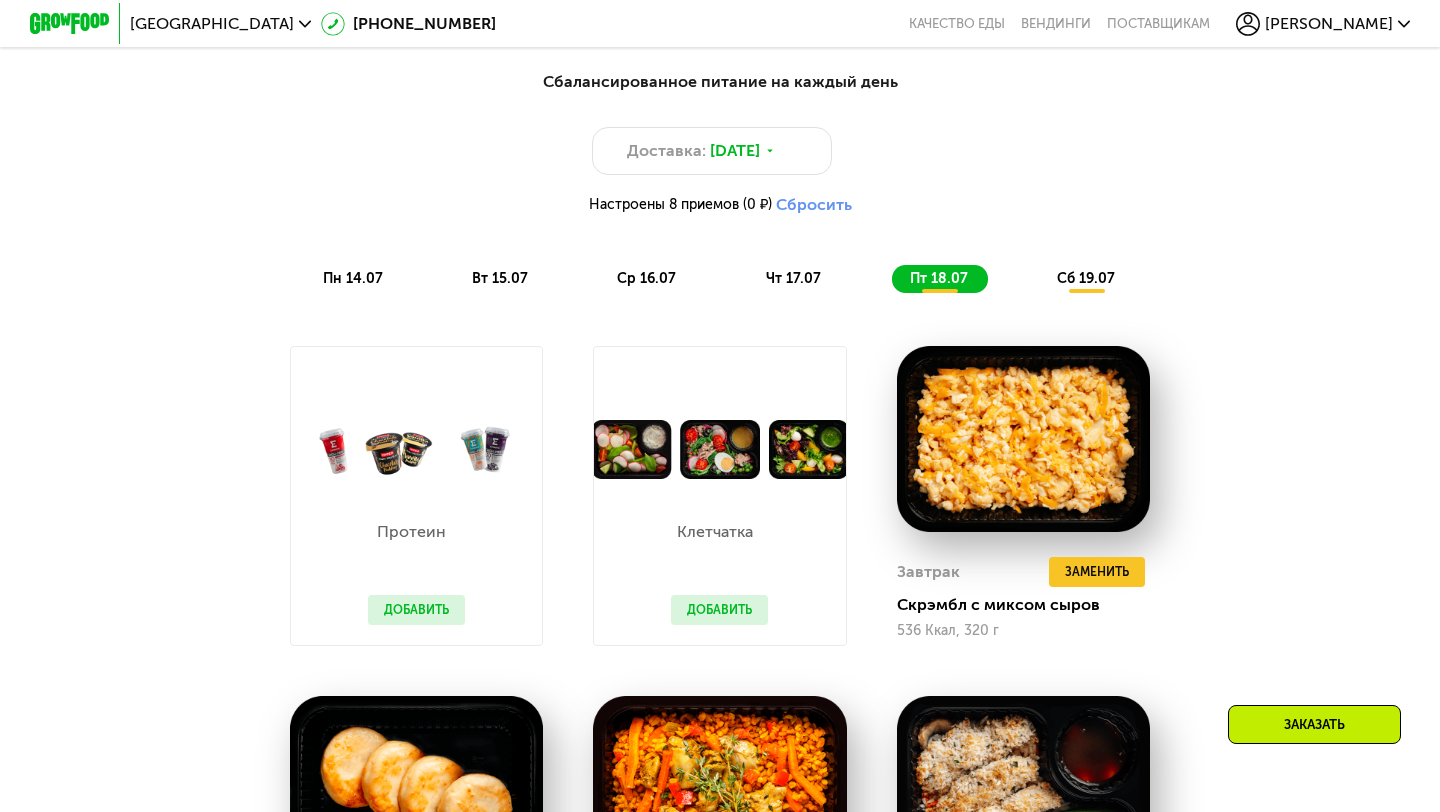 click on "пн 14.07" at bounding box center (353, 278) 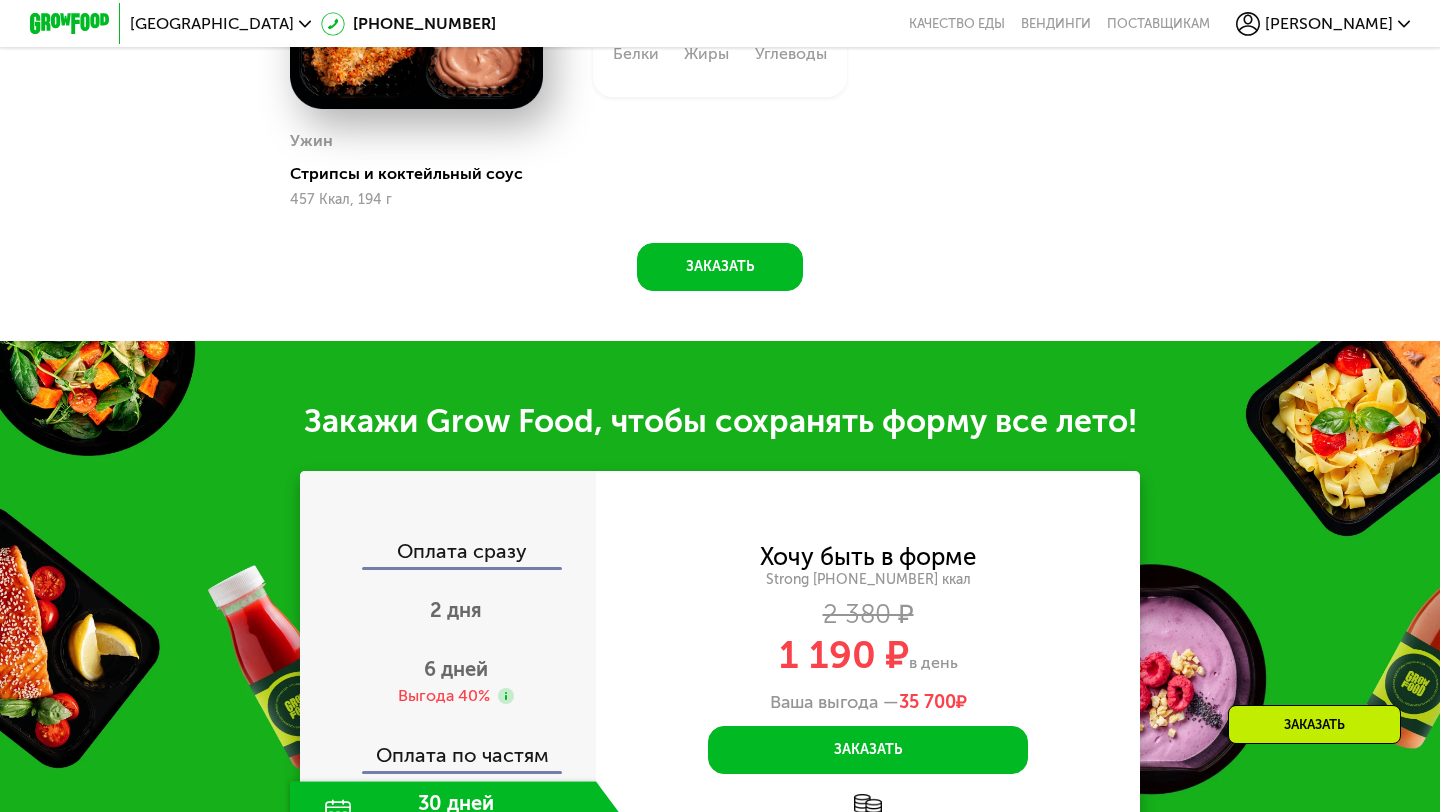 scroll, scrollTop: 1805, scrollLeft: 0, axis: vertical 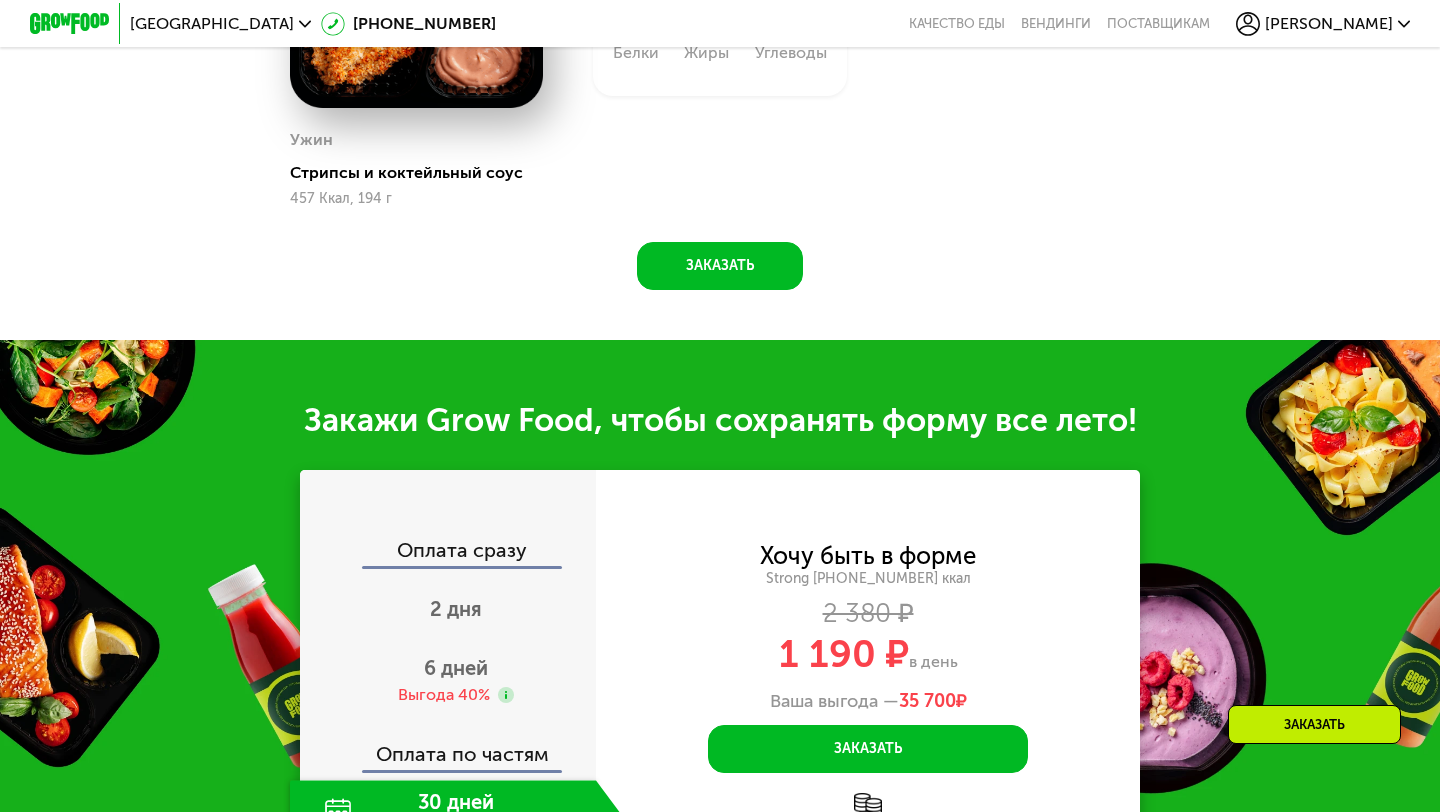 click on "Сбалансированное питание на каждый день Доставка: 13 июл, вс  Настроены 8 приемов (0 ₽)     Сбросить  пн 14.07 вт 15.07 ср 16.07 чт 17.07 пт 18.07 сб 19.07 Завтрак Томатный блин с грибами 277 Ккал, 164 г 2й завтрак Ролл с курицей и клюквой 422 Ккал, 172 г Обед Паста болоньезе с сыром 662 Ккал, 458 г Ужин Стрипсы и коктейльный соус 457 Ккал, 194 г  Всего в понедельник 1818 Ккал 107  Белки  93  Жиры  138  Углеводы  Завтрак Рисовая каша 507 Ккал, 450 г 2й завтрак Ролл с говядиной 406 Ккал, 222 г Обед Паста с курицей и шпинатом 548 Ккал, 360 г Ужин Медовая курица и булгур 498 Ккал, 326 г  Всего в вторник 1959 Ккал 143  Белки  74 183 1884" at bounding box center (720, -189) 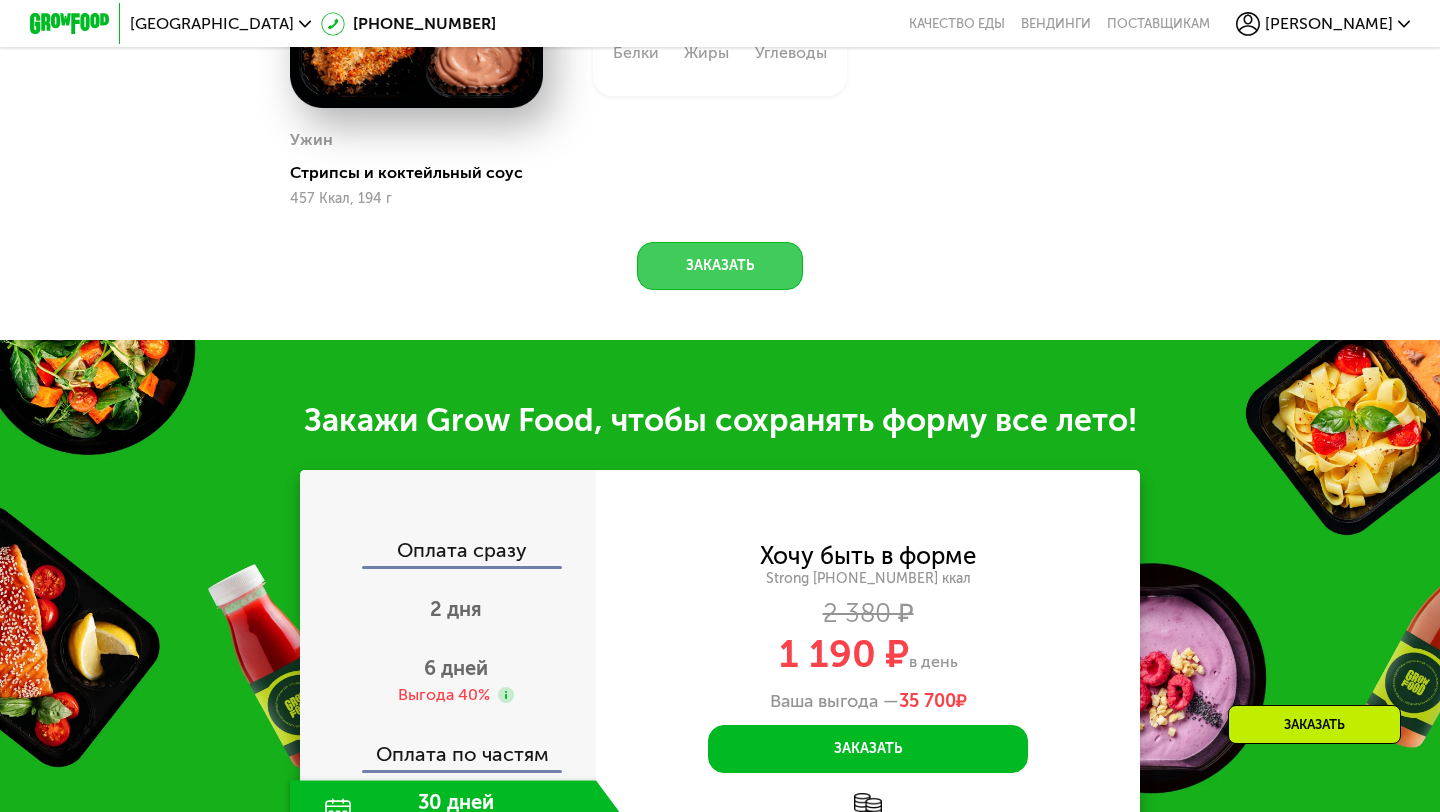 click on "Заказать" 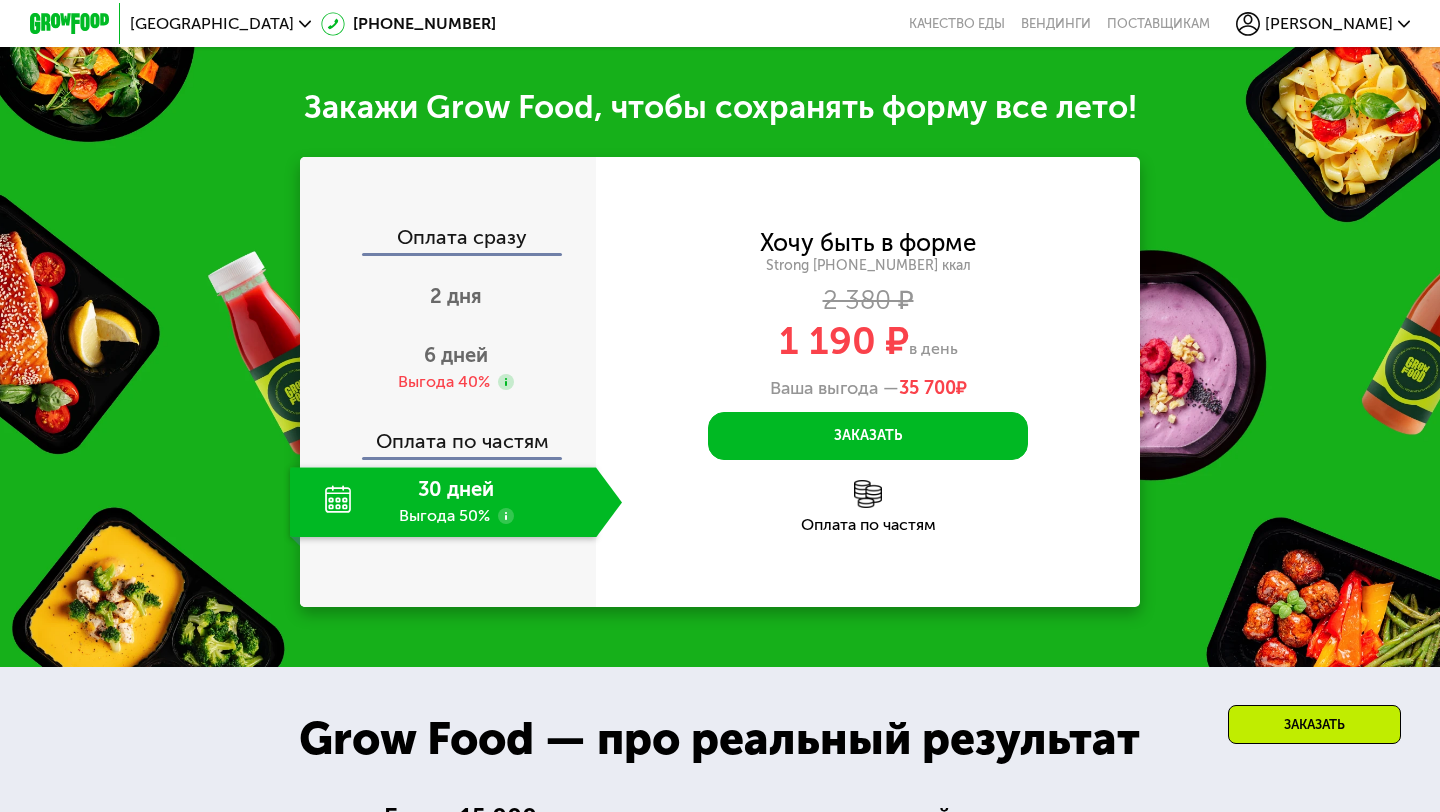 scroll, scrollTop: 2144, scrollLeft: 0, axis: vertical 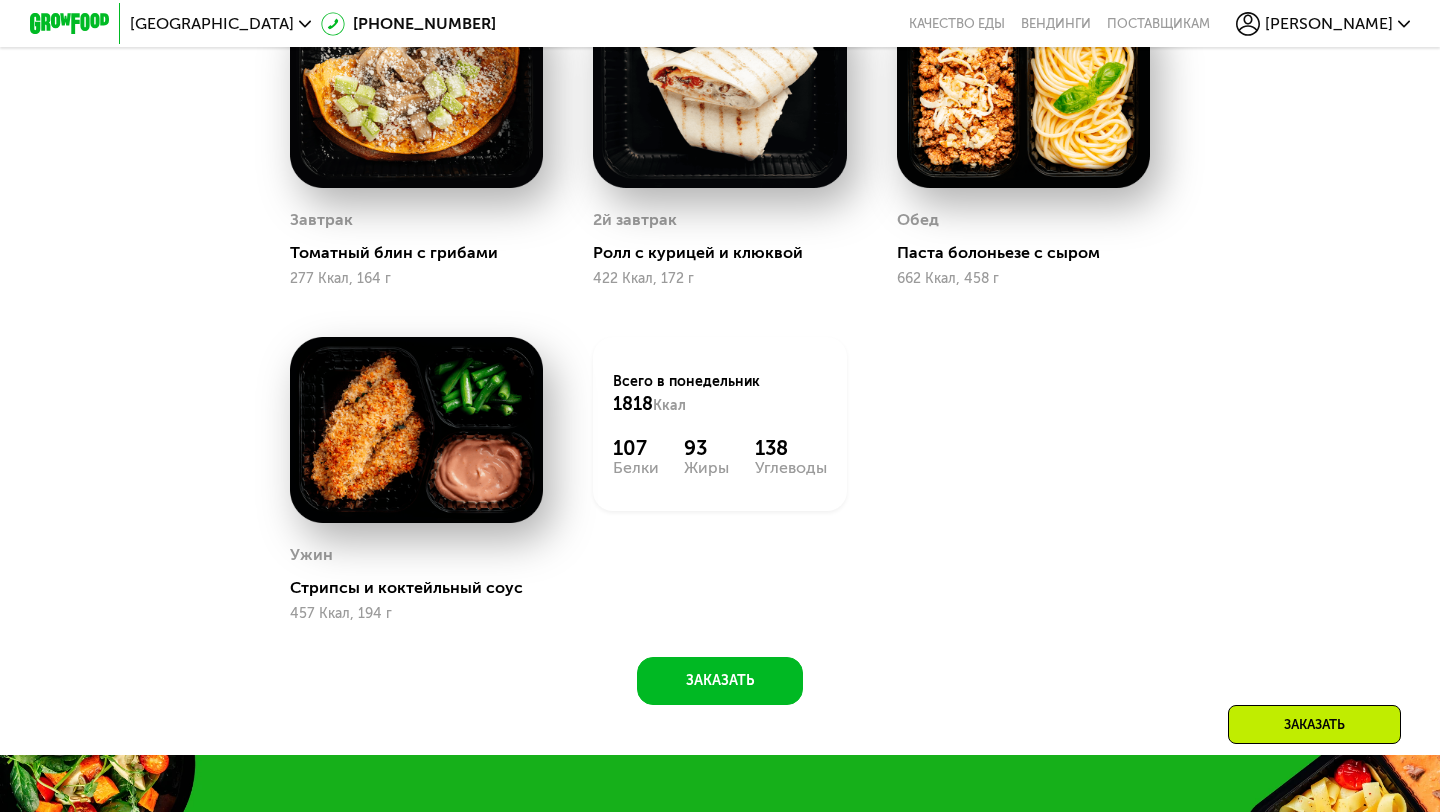 click on "Заказать" at bounding box center [1314, 724] 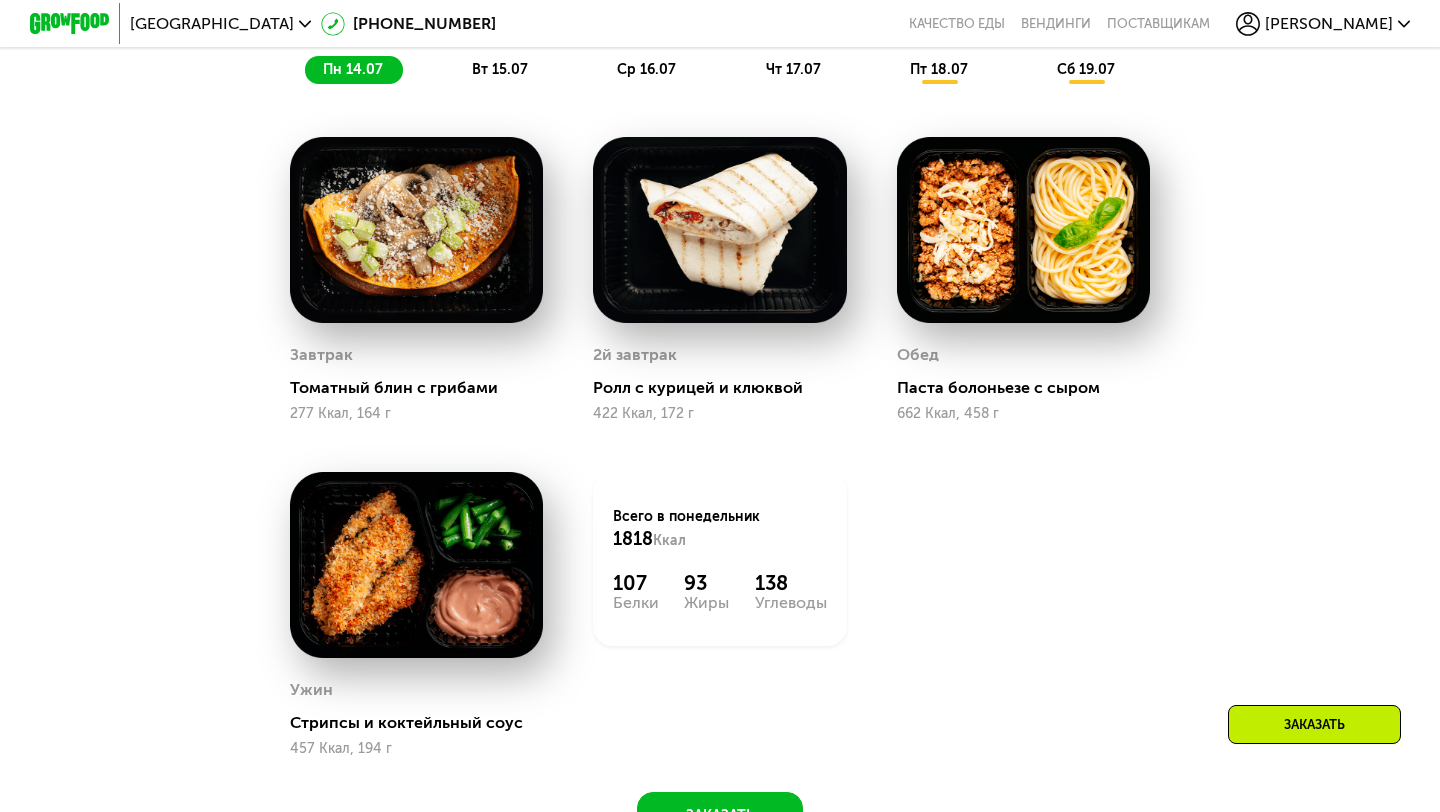 scroll, scrollTop: 1424, scrollLeft: 0, axis: vertical 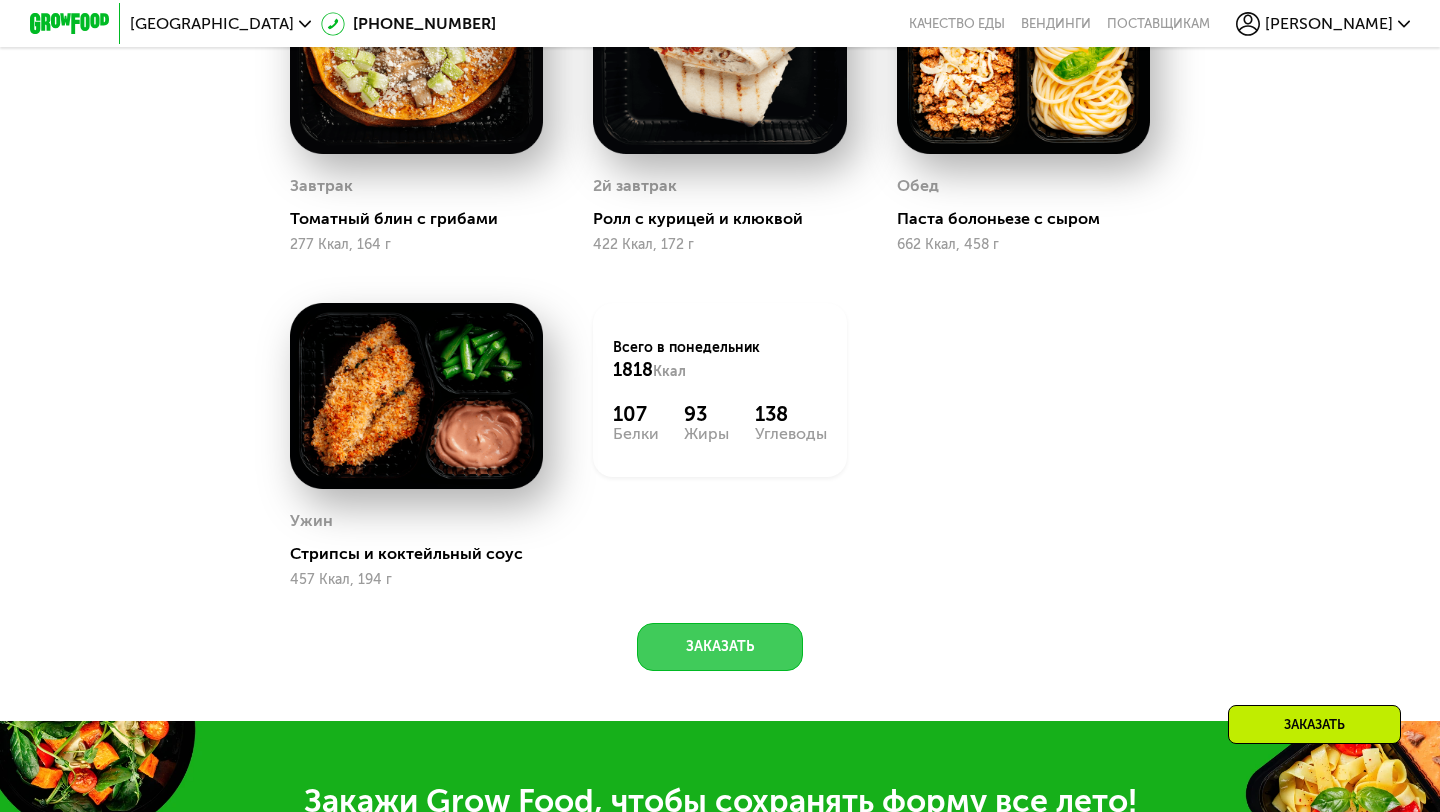 click on "Заказать" 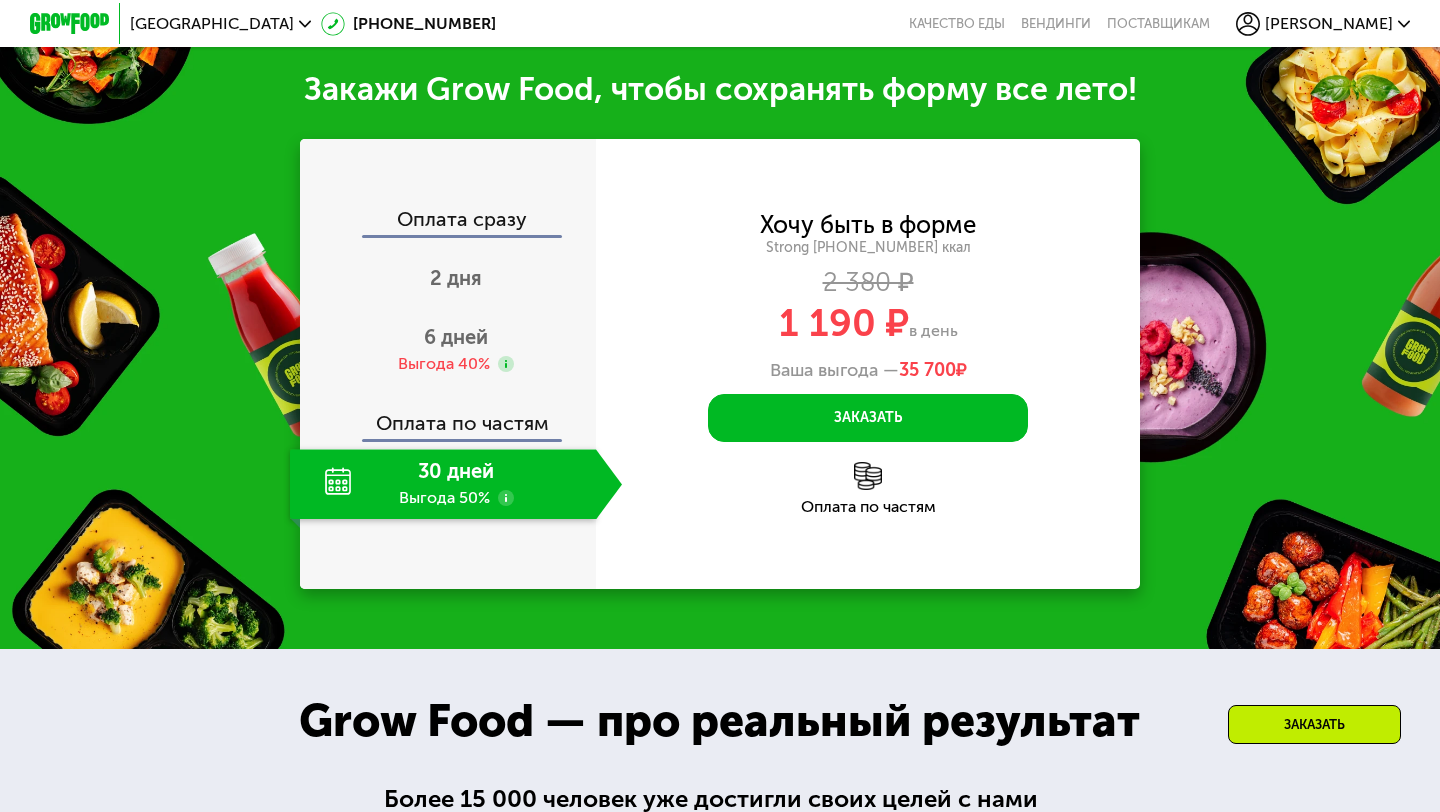 scroll, scrollTop: 2144, scrollLeft: 0, axis: vertical 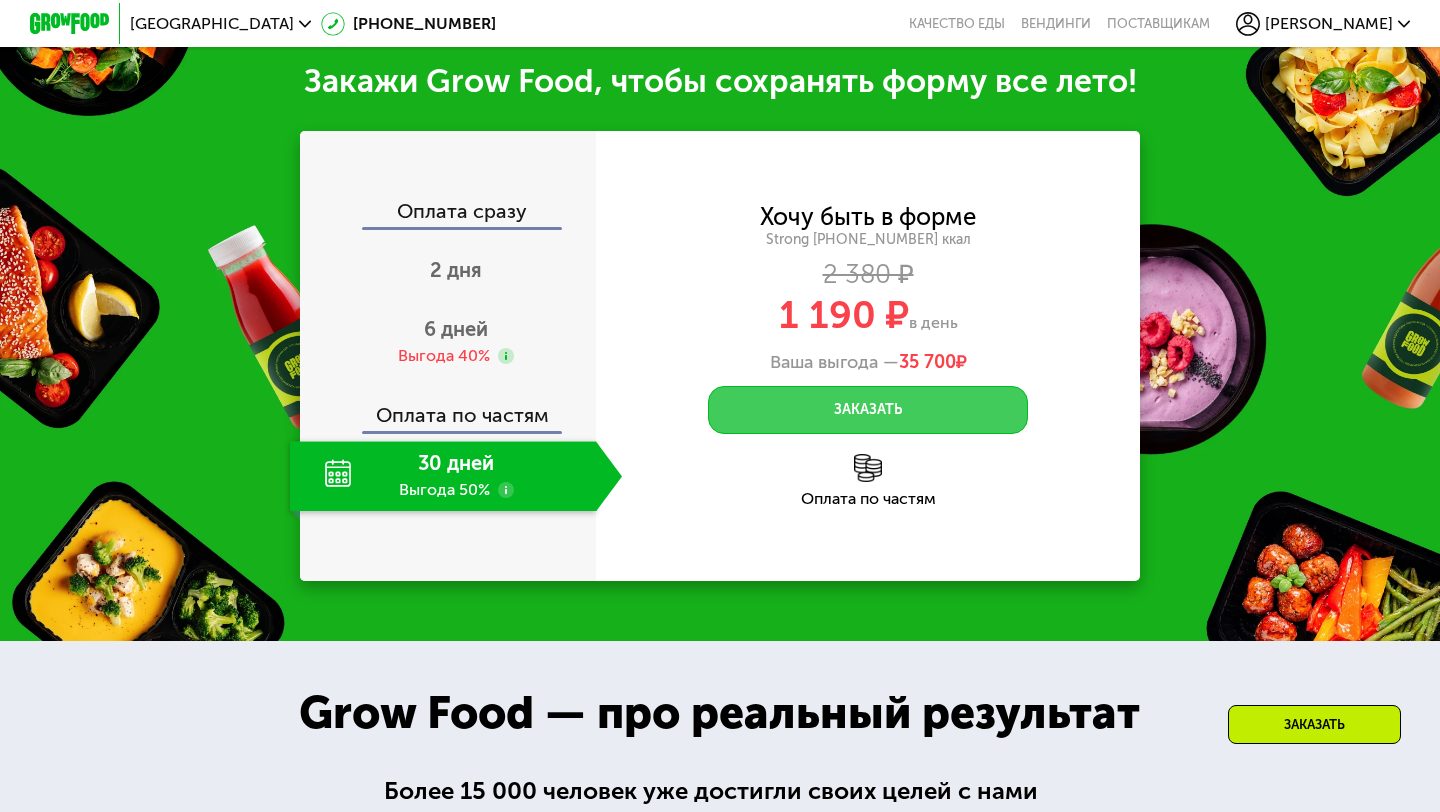 click on "Заказать" at bounding box center [868, 410] 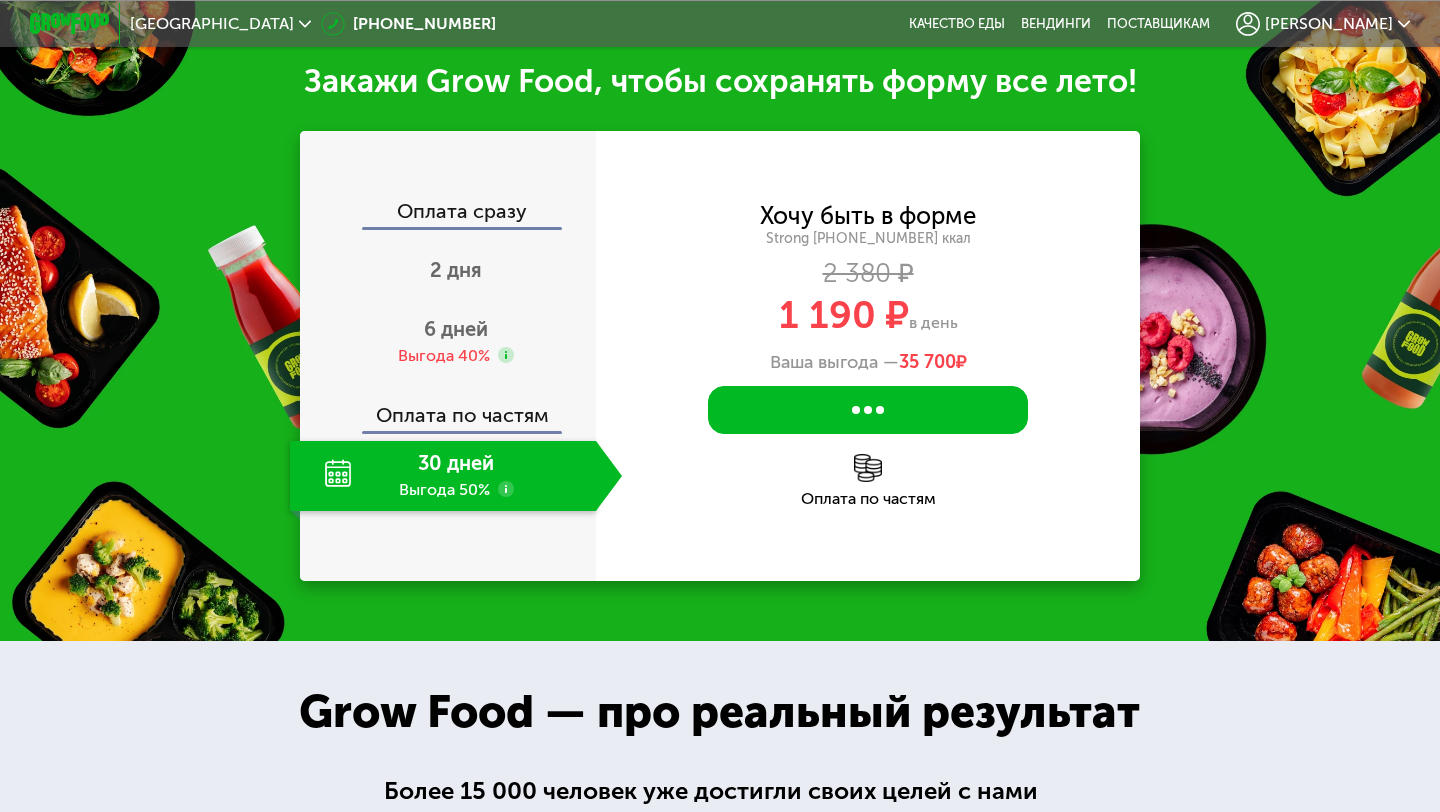 scroll, scrollTop: 0, scrollLeft: 0, axis: both 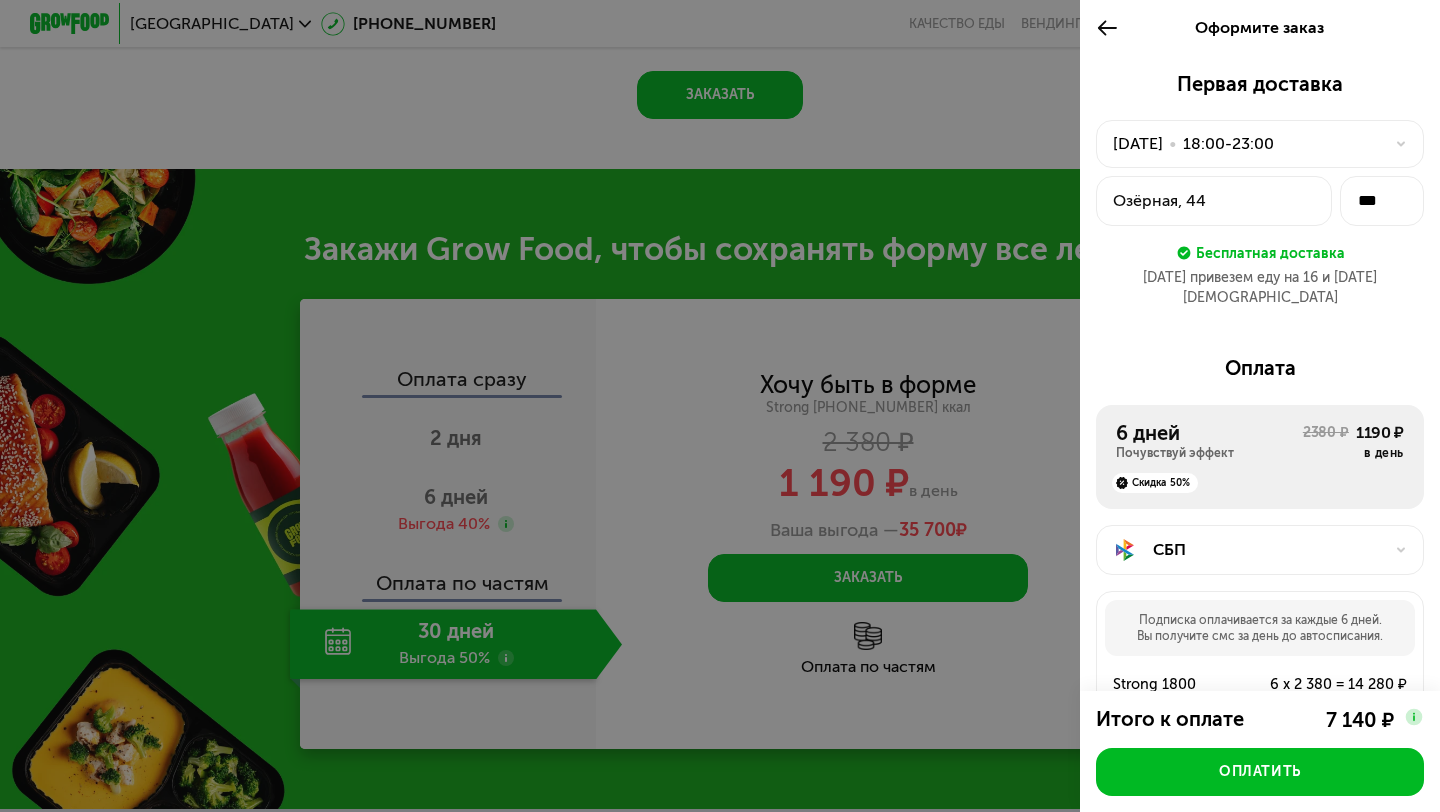 click on "СБП" at bounding box center [1268, 550] 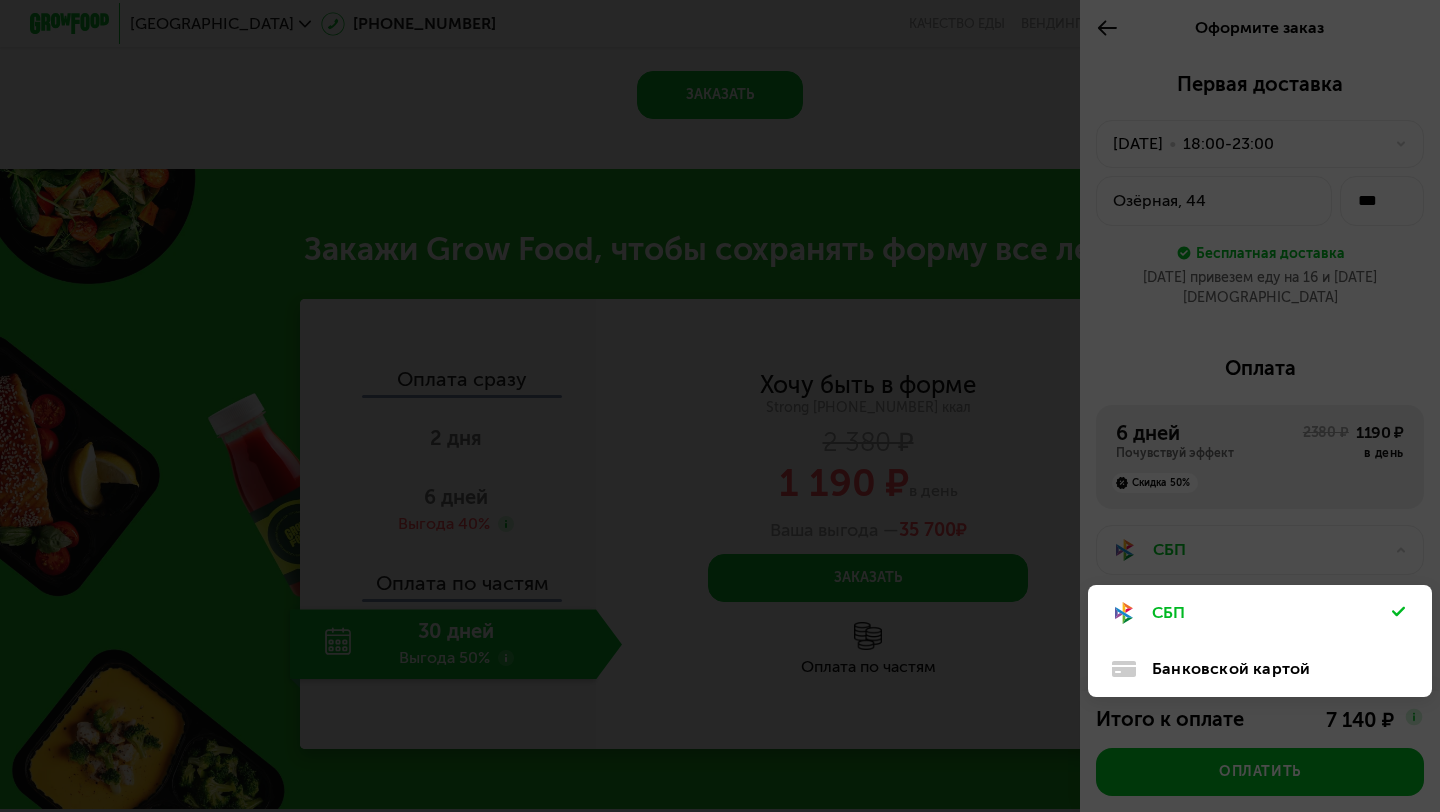 click at bounding box center (720, 406) 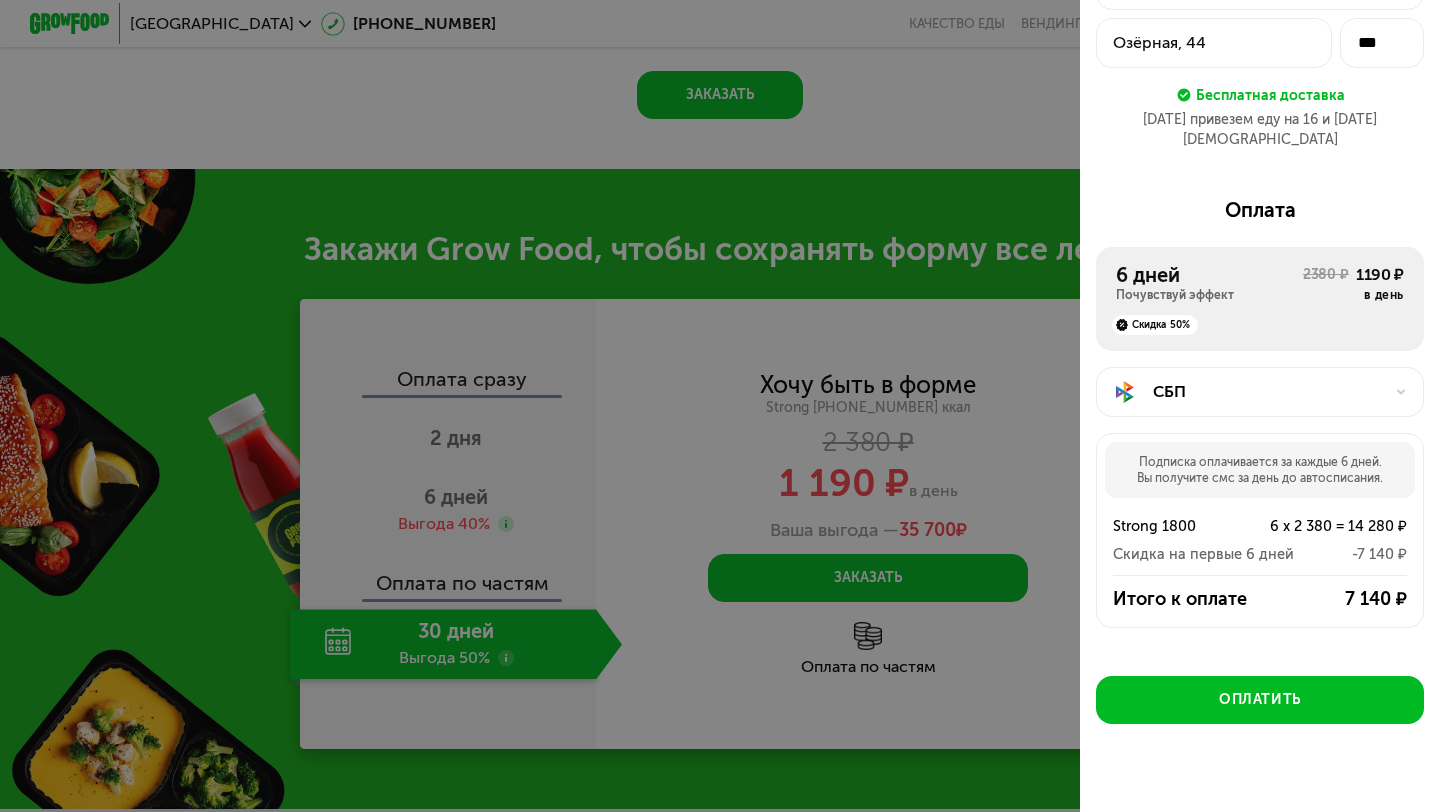 scroll, scrollTop: 166, scrollLeft: 0, axis: vertical 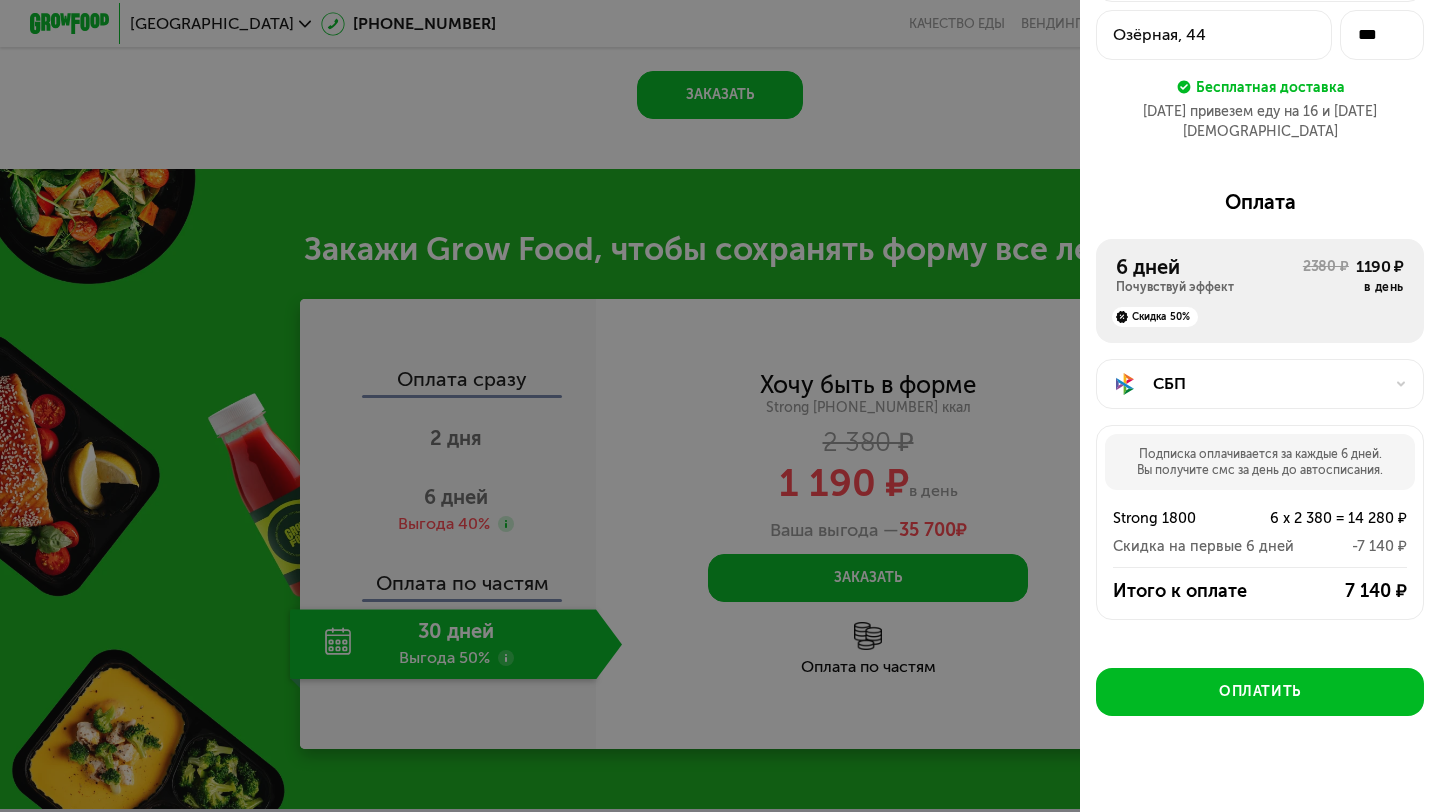 click at bounding box center (720, 406) 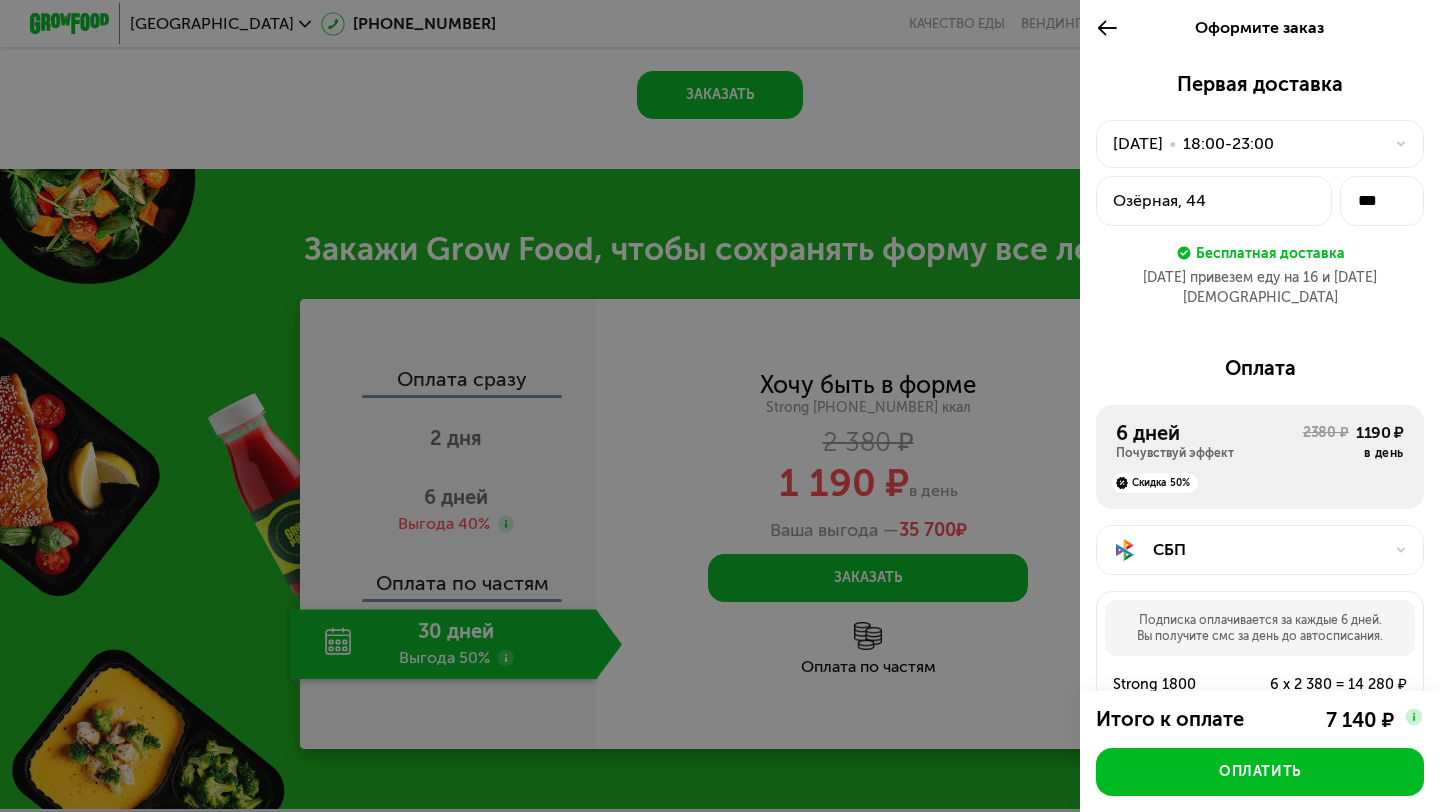scroll, scrollTop: 1969, scrollLeft: 0, axis: vertical 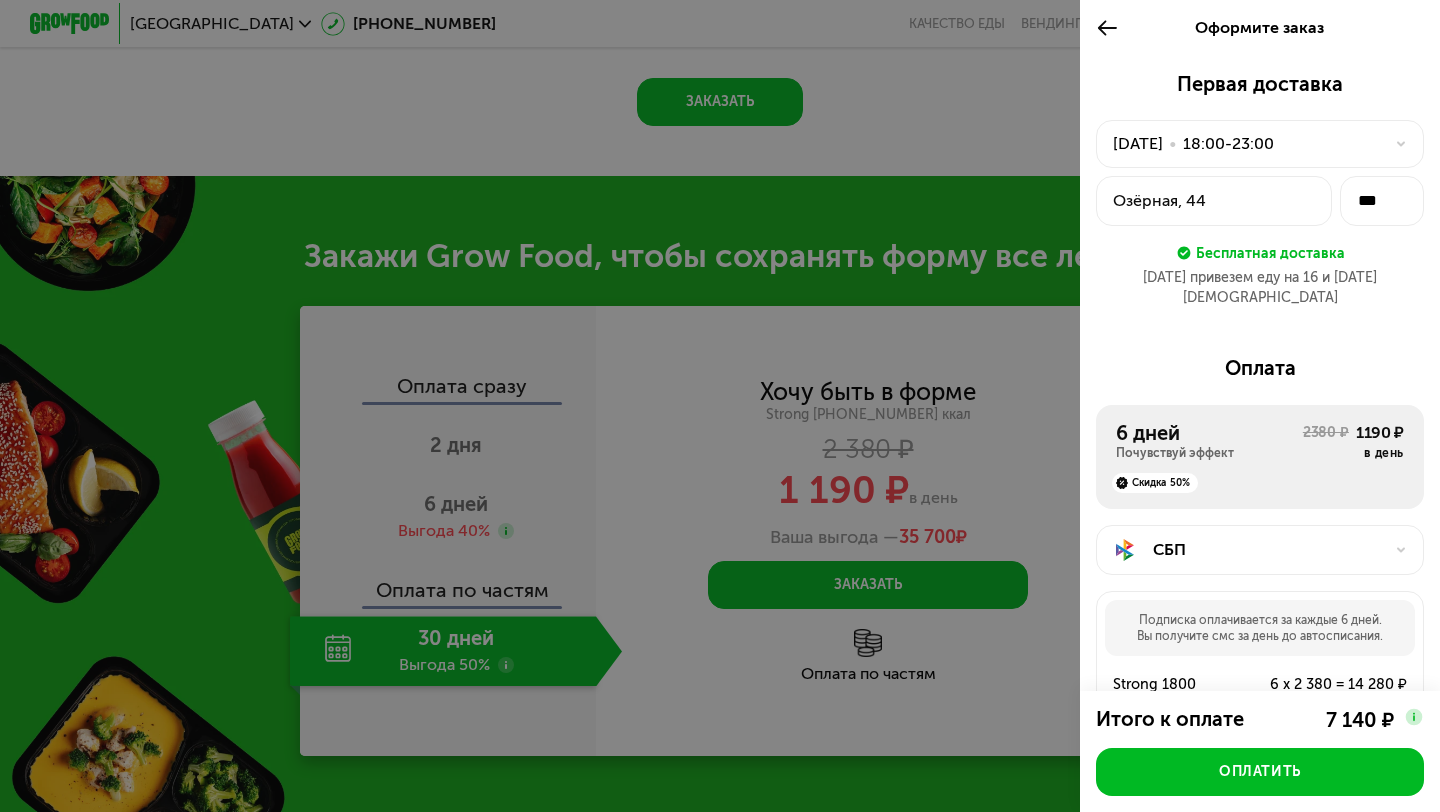 click 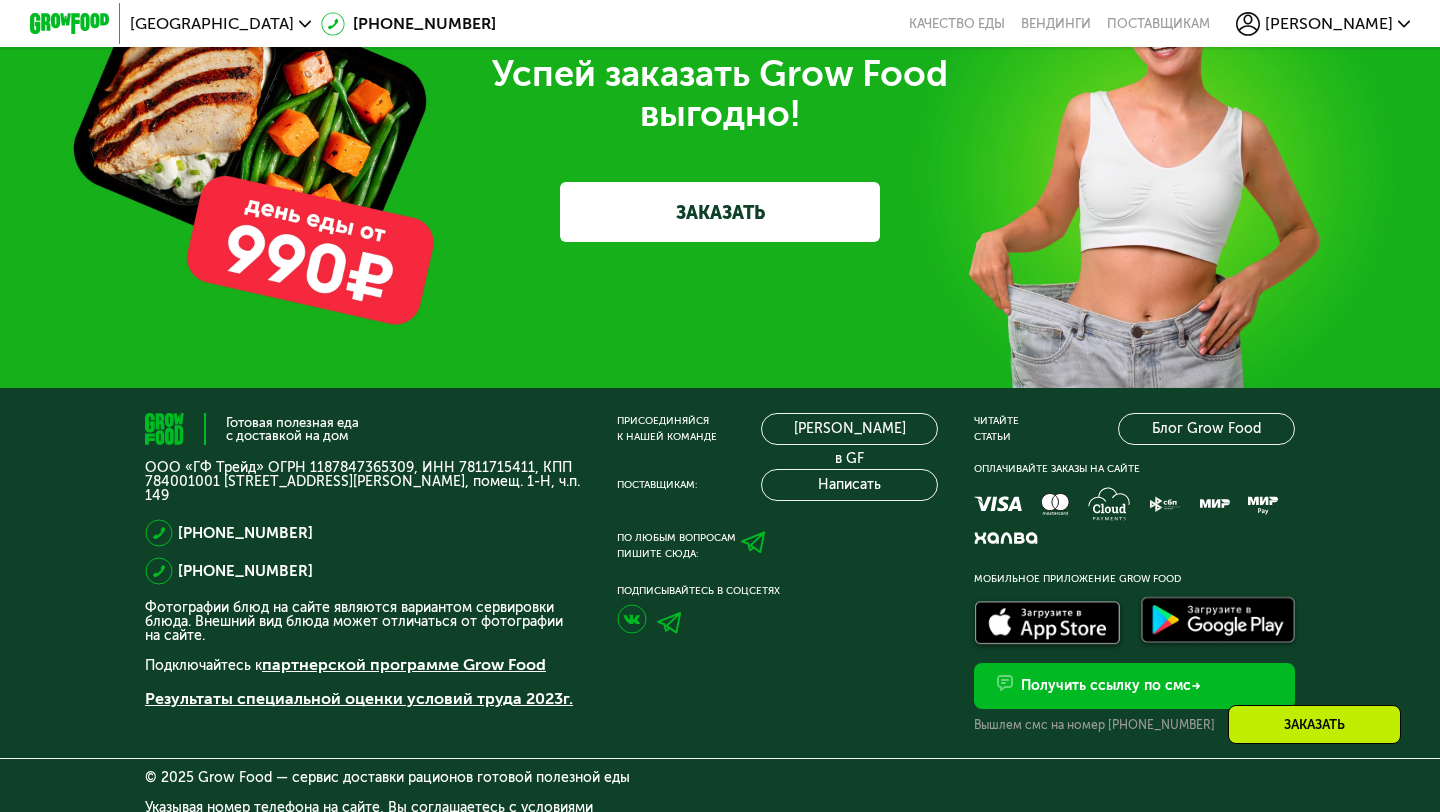 scroll, scrollTop: 6086, scrollLeft: 0, axis: vertical 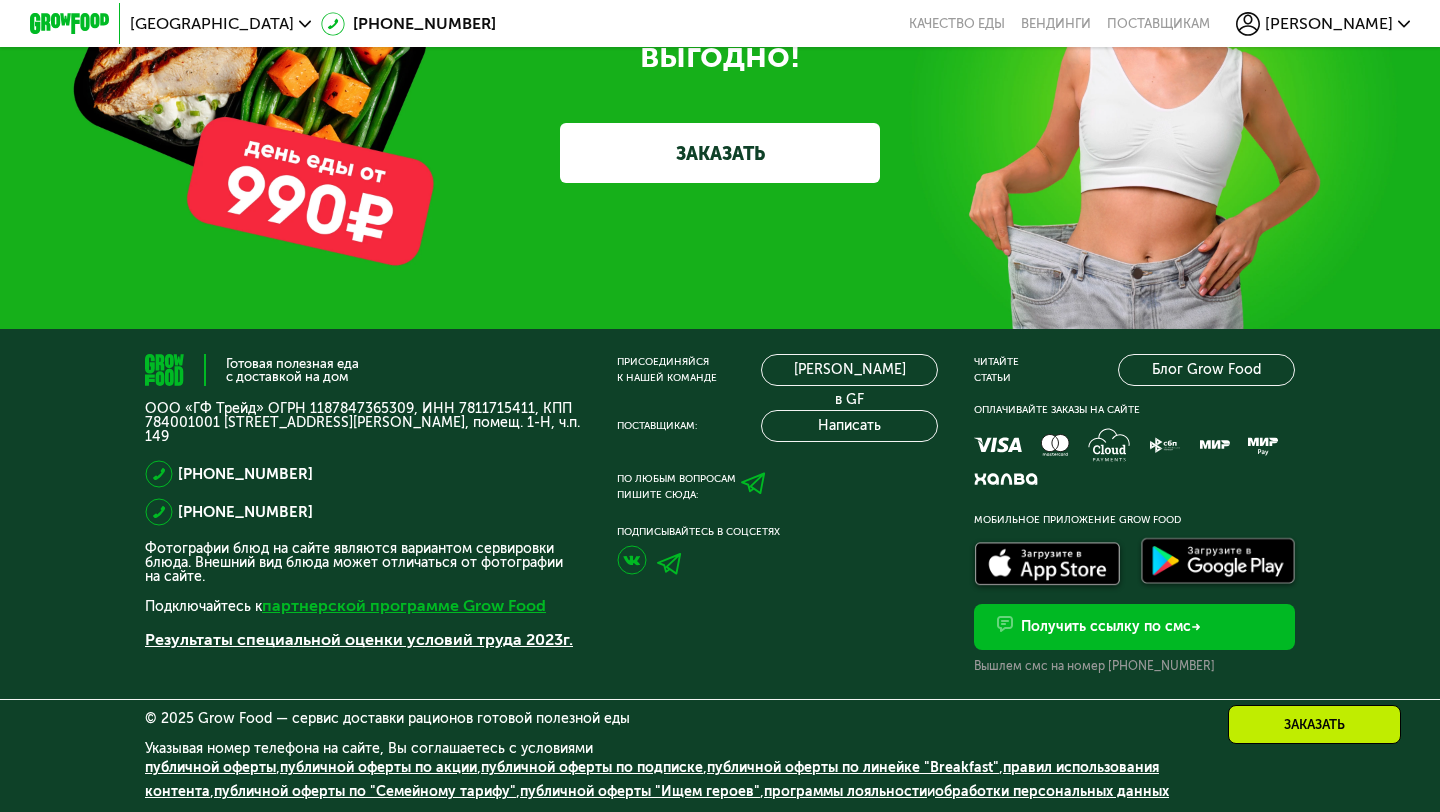 click on "партнерской программе Grow Food" at bounding box center [404, 605] 